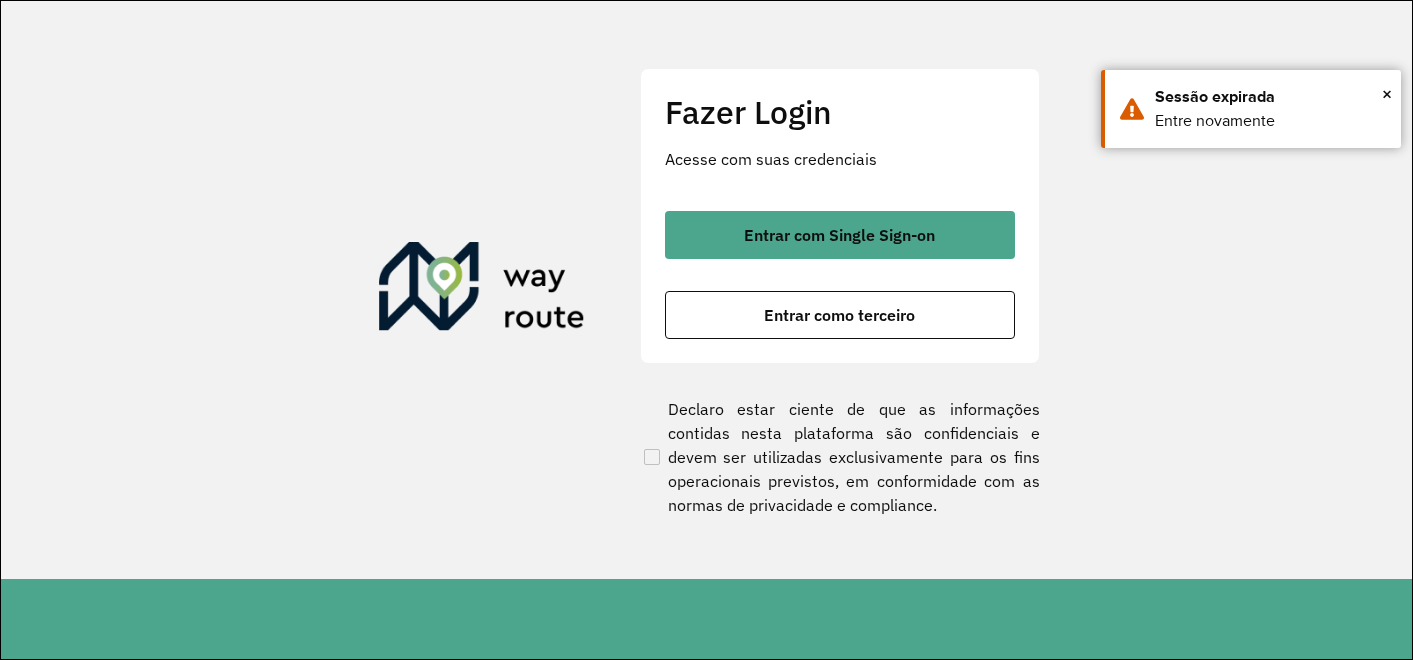 scroll, scrollTop: 0, scrollLeft: 0, axis: both 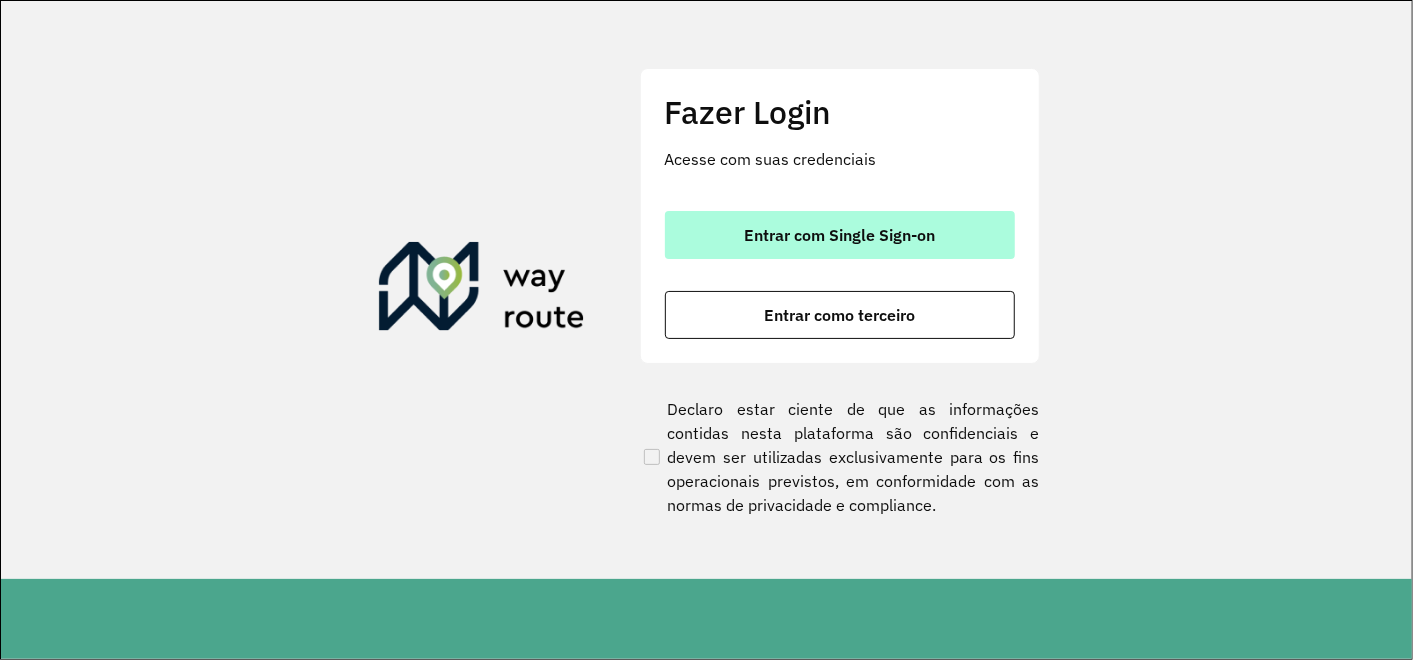 click on "Entrar com Single Sign-on" at bounding box center [839, 235] 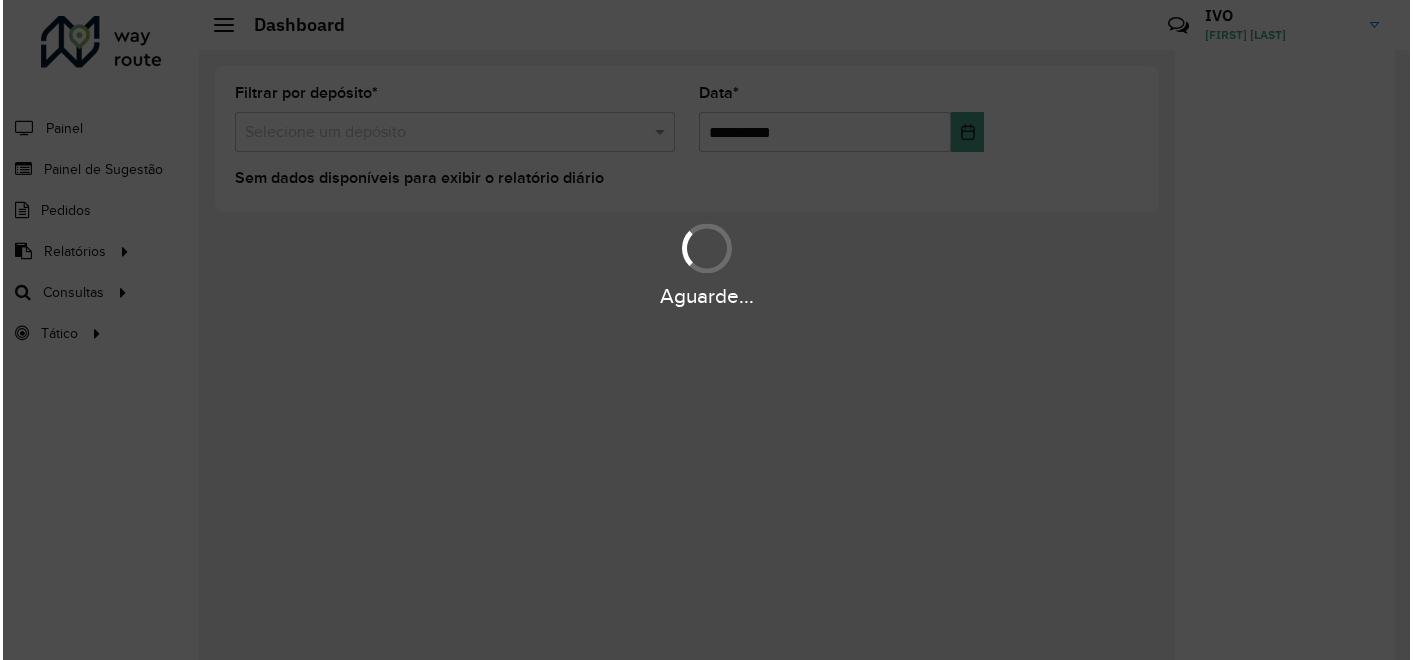 scroll, scrollTop: 0, scrollLeft: 0, axis: both 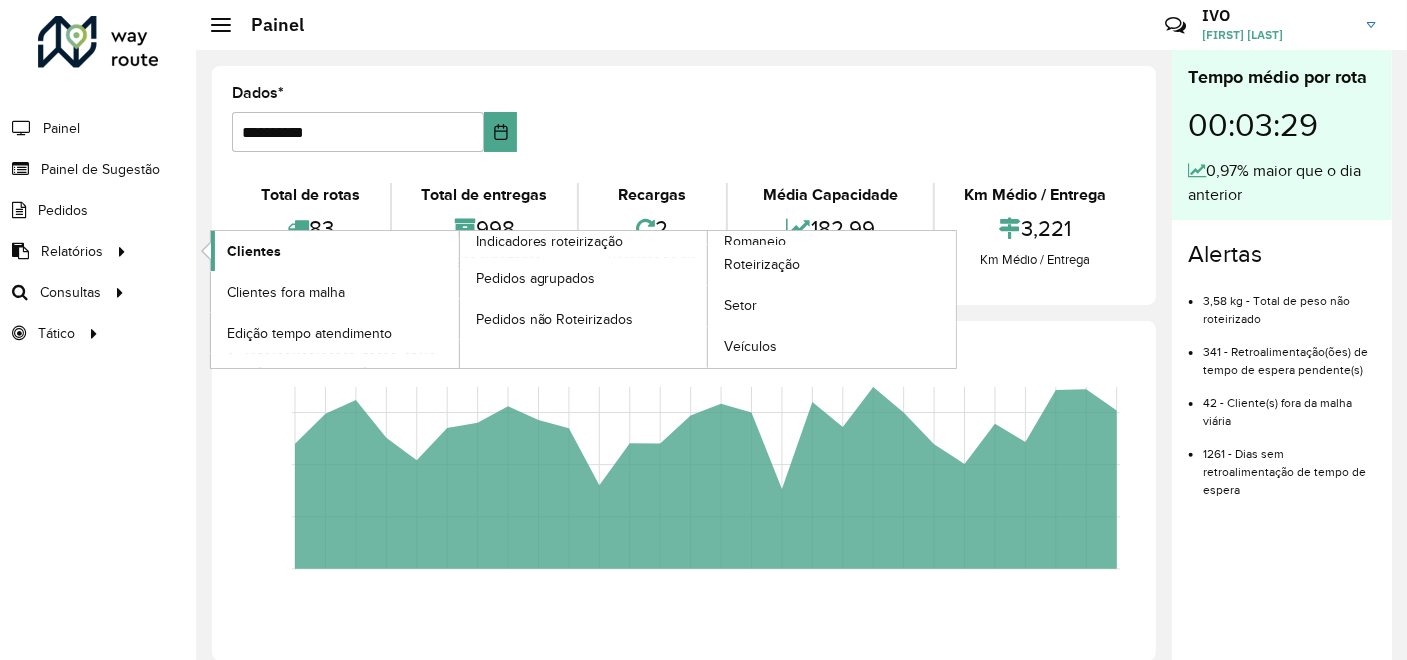 click on "Clientes" 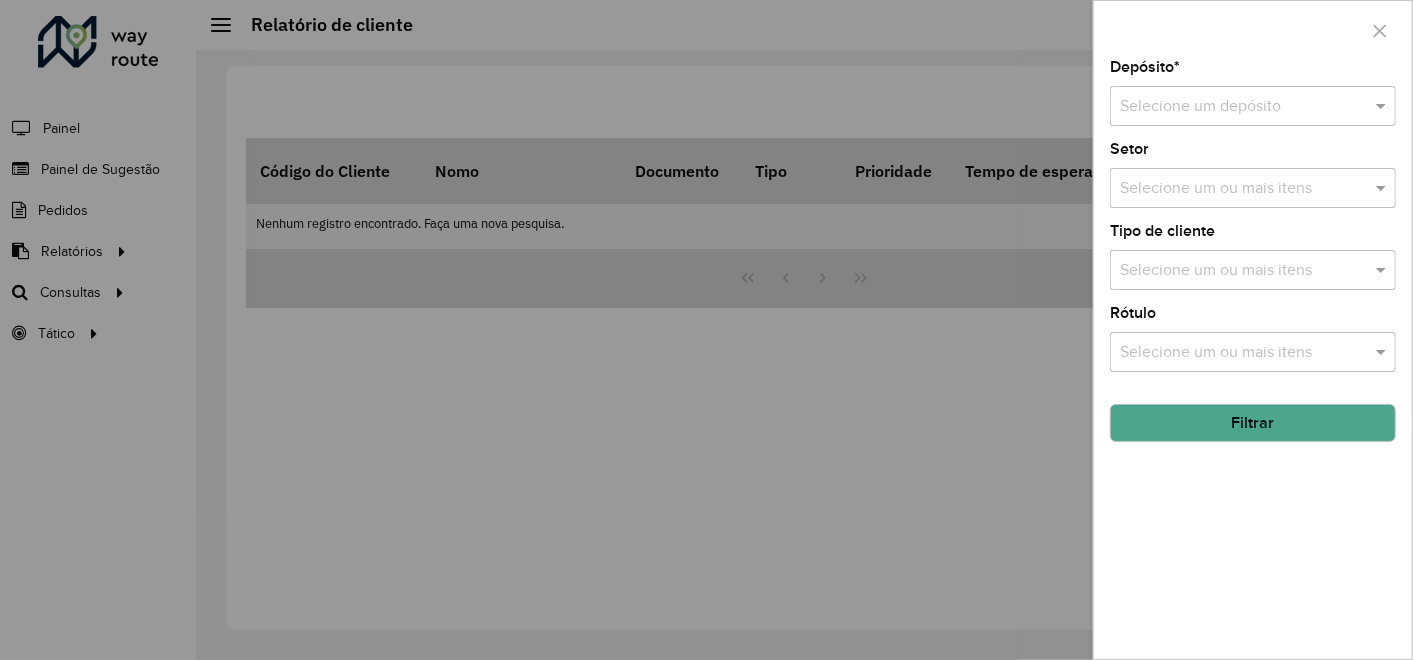 drag, startPoint x: 1229, startPoint y: 115, endPoint x: 1223, endPoint y: 128, distance: 14.3178215 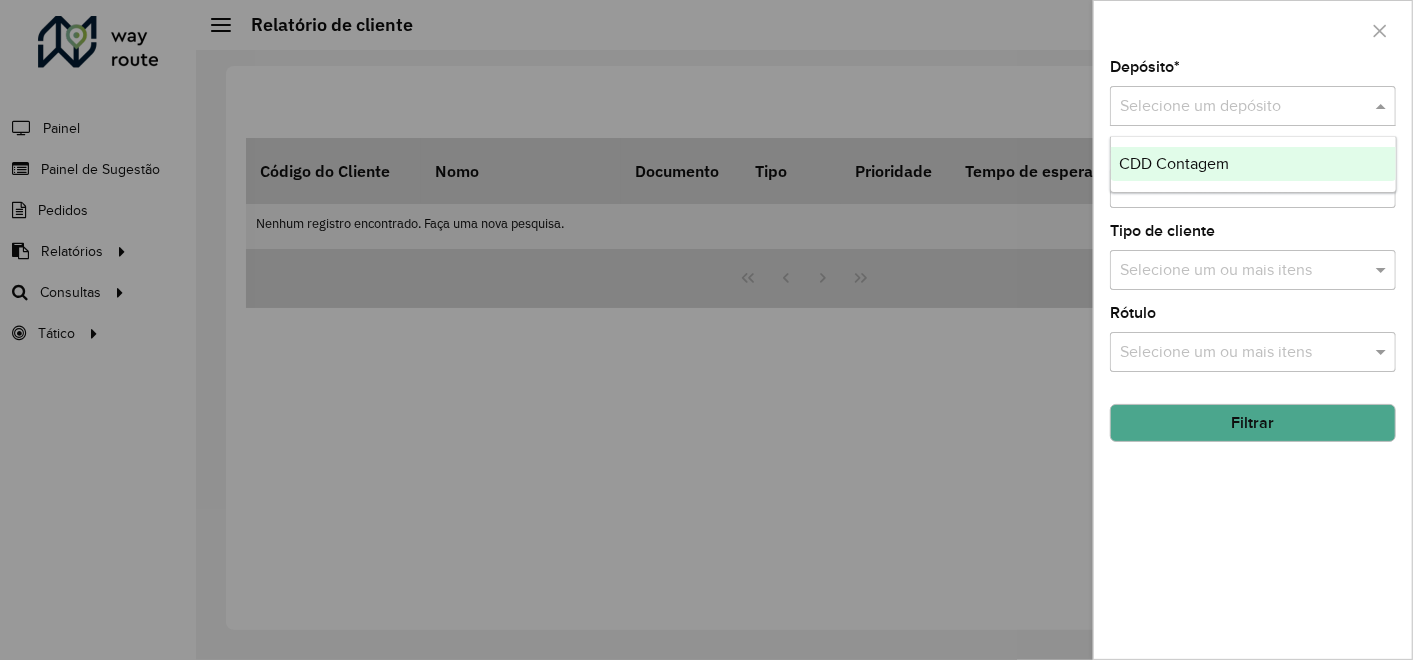 click on "CDD Contagem" at bounding box center [1174, 163] 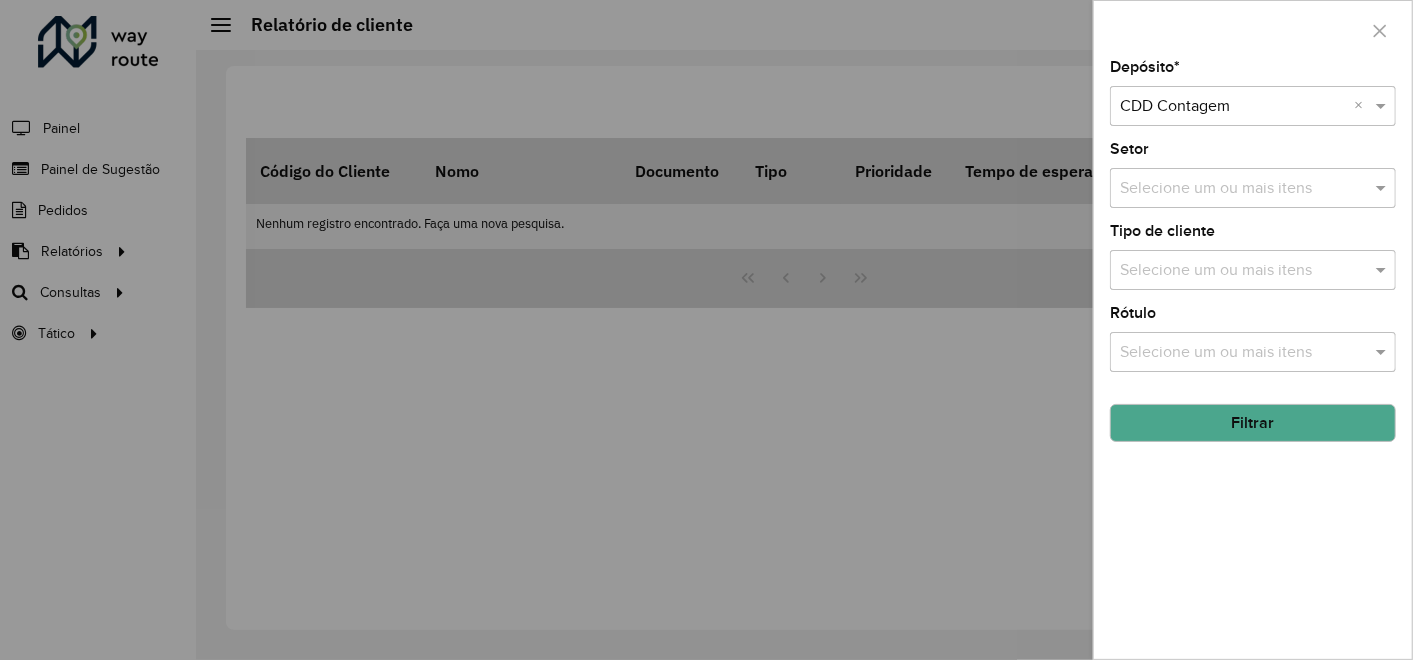 click on "Filtrar" 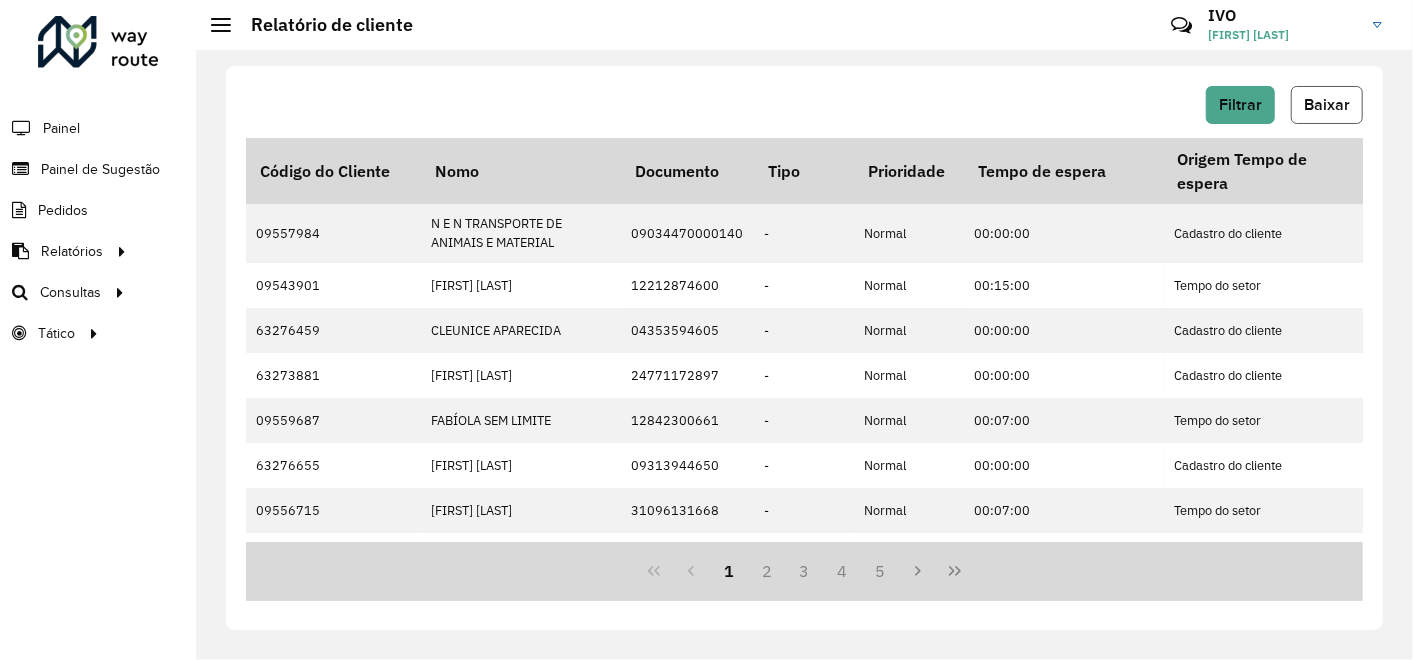 click on "Baixar" 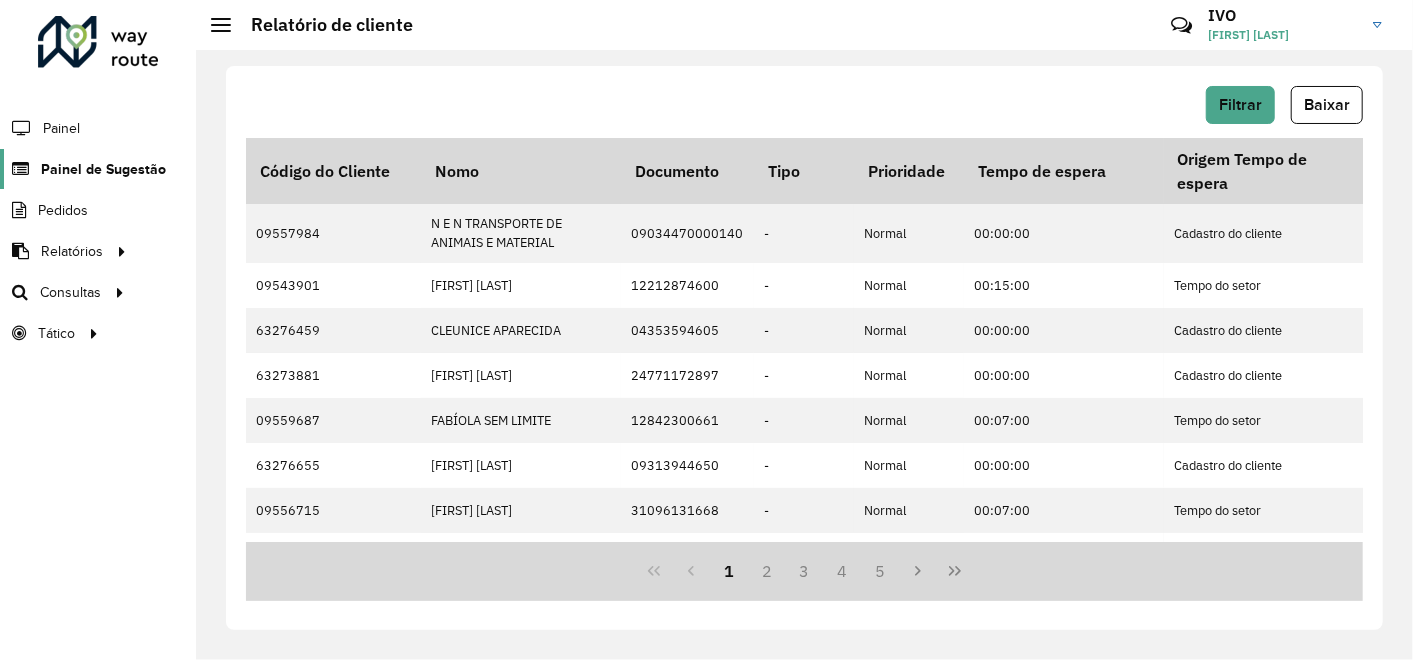 click on "Painel de Sugestão" 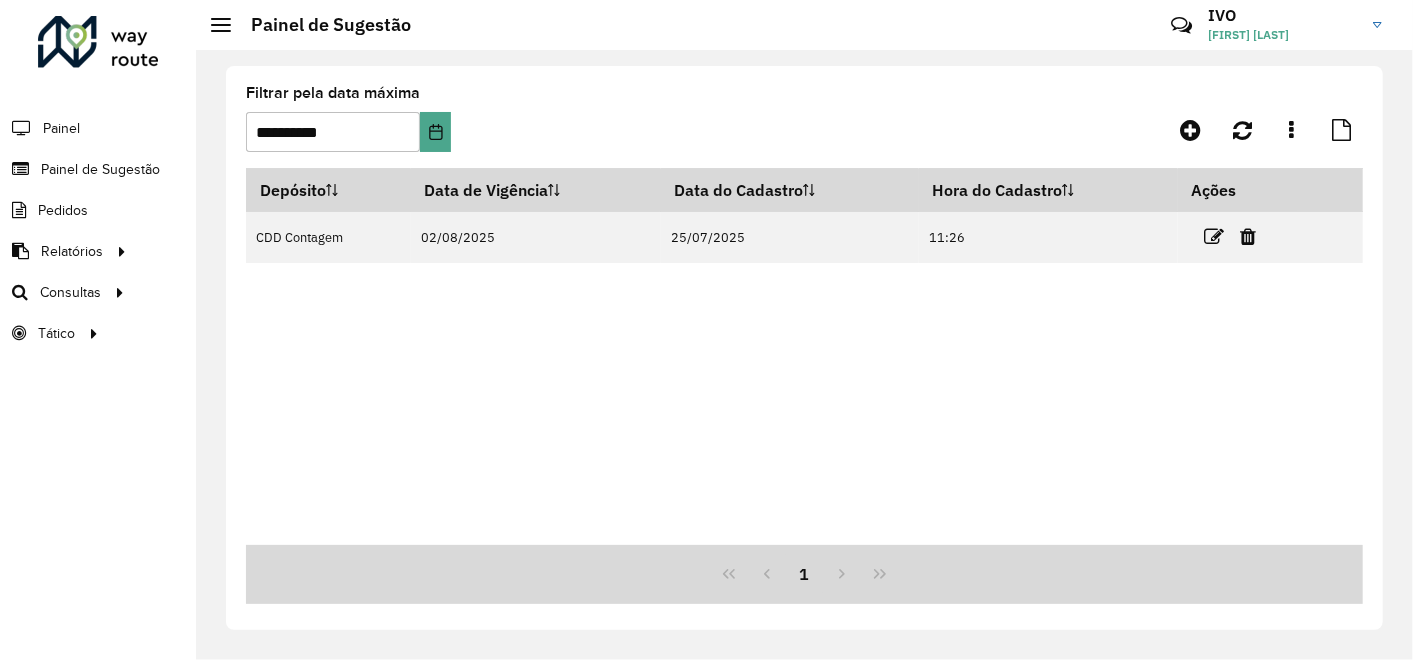 click at bounding box center (1214, 237) 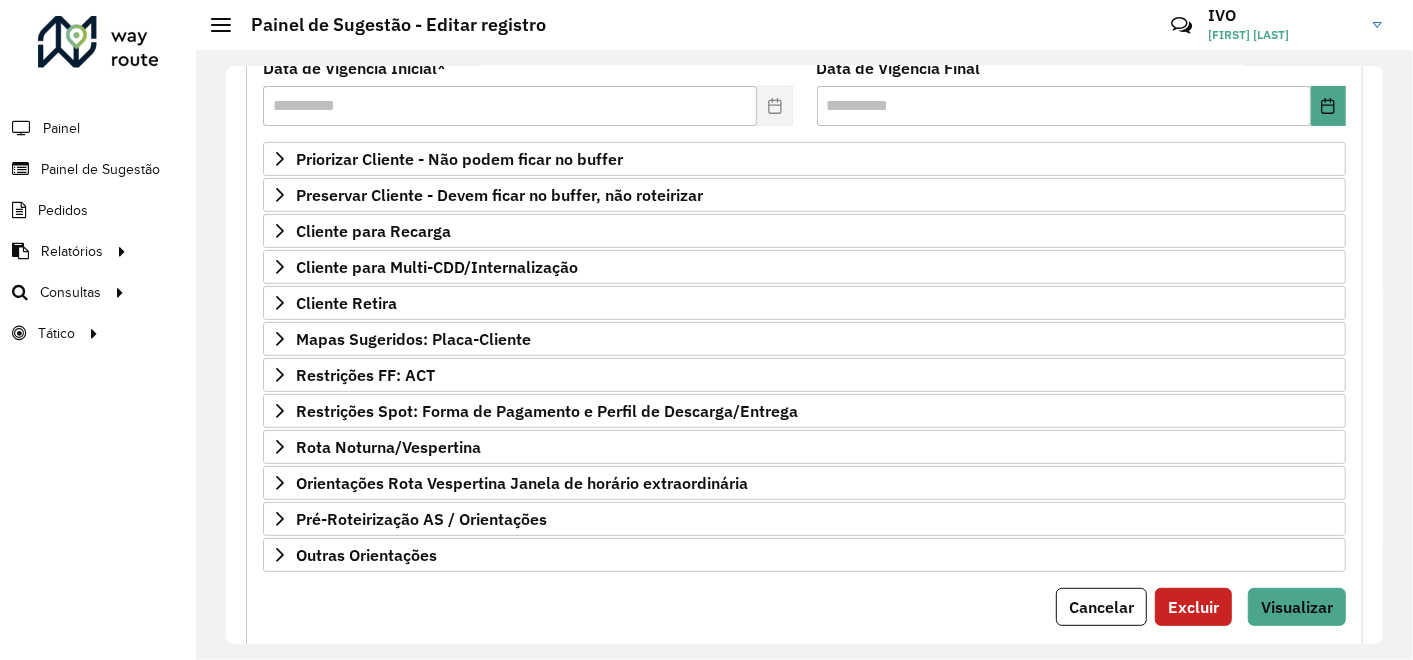 scroll, scrollTop: 328, scrollLeft: 0, axis: vertical 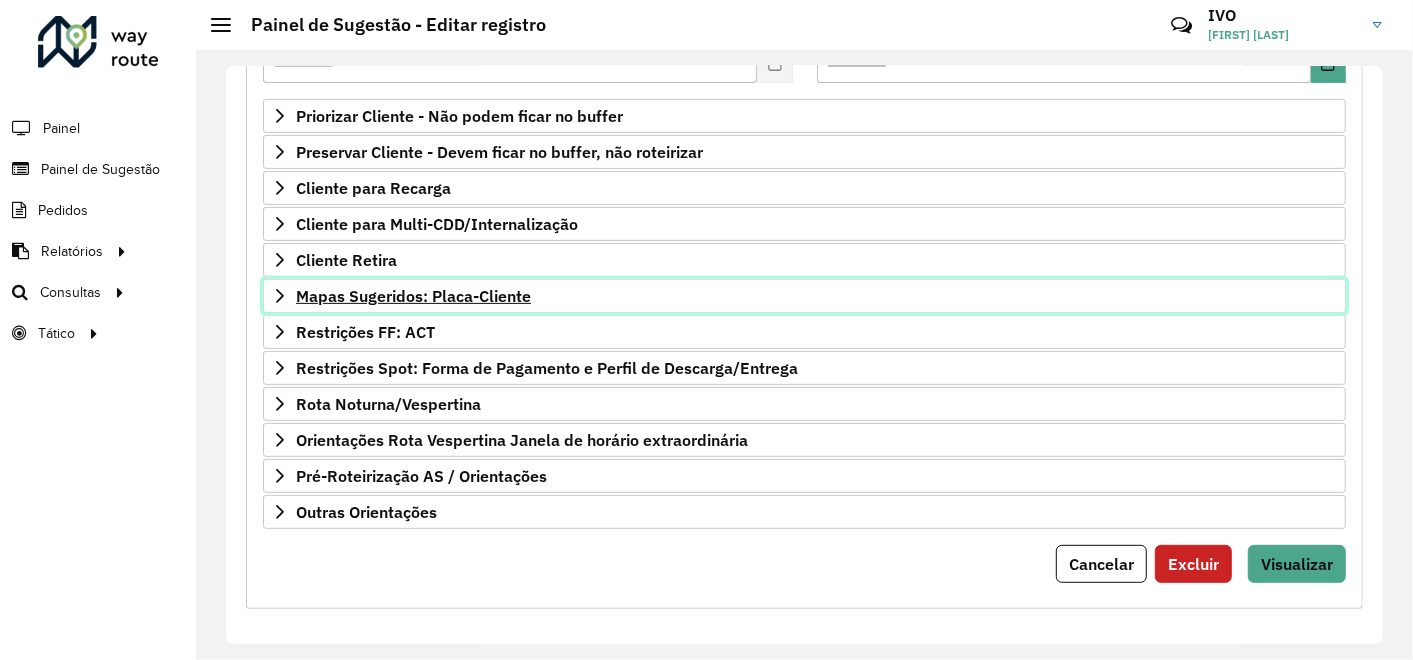 click on "Mapas Sugeridos: Placa-Cliente" at bounding box center [413, 296] 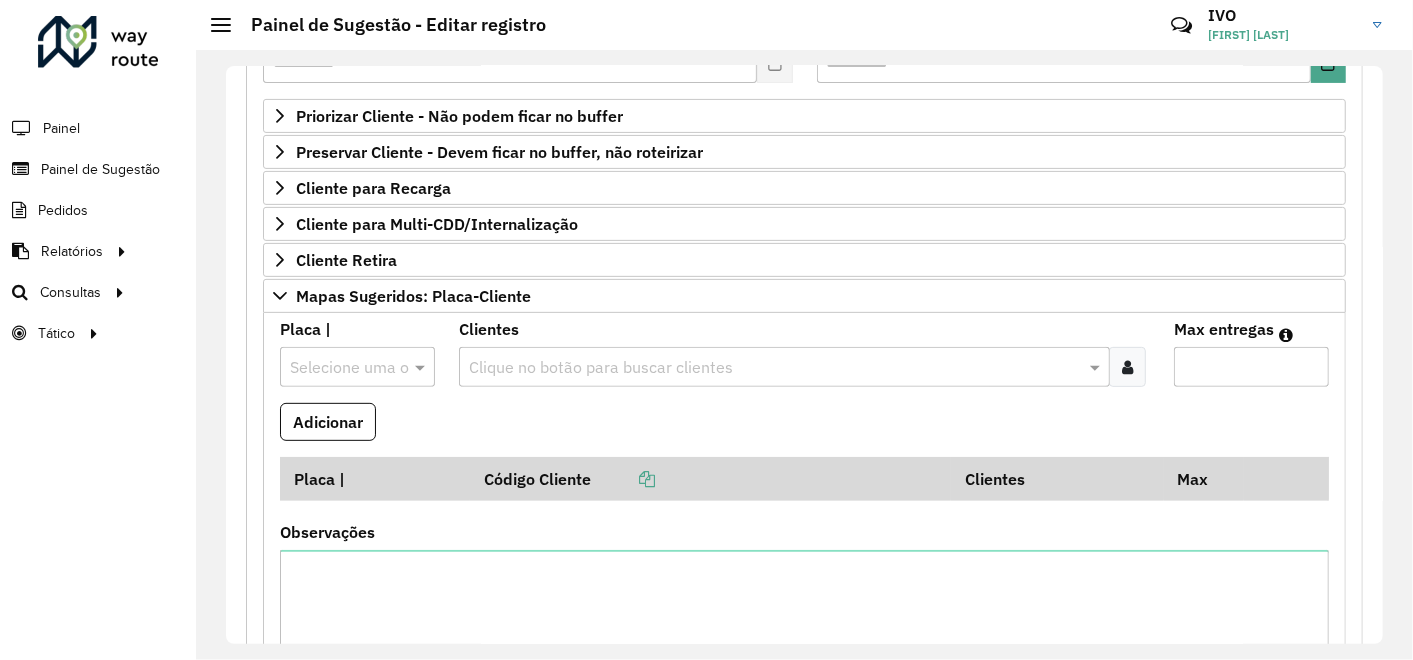 click at bounding box center [774, 368] 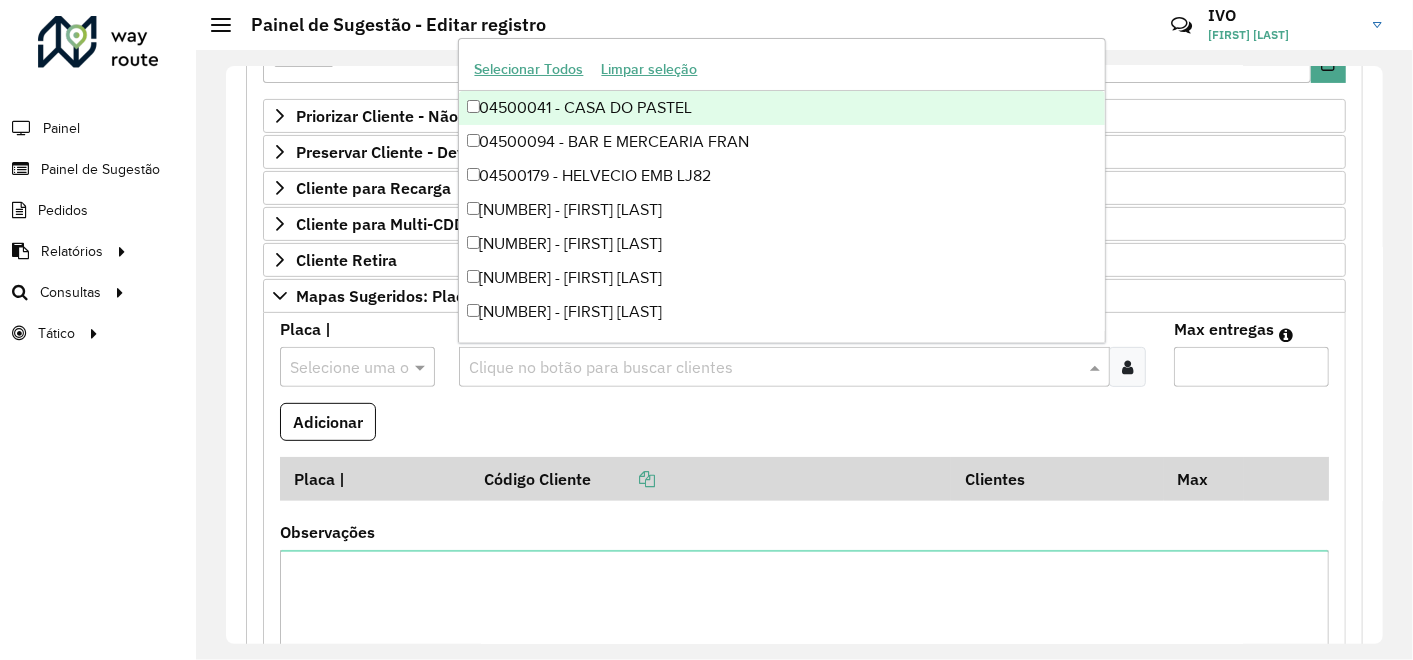 paste on "*****" 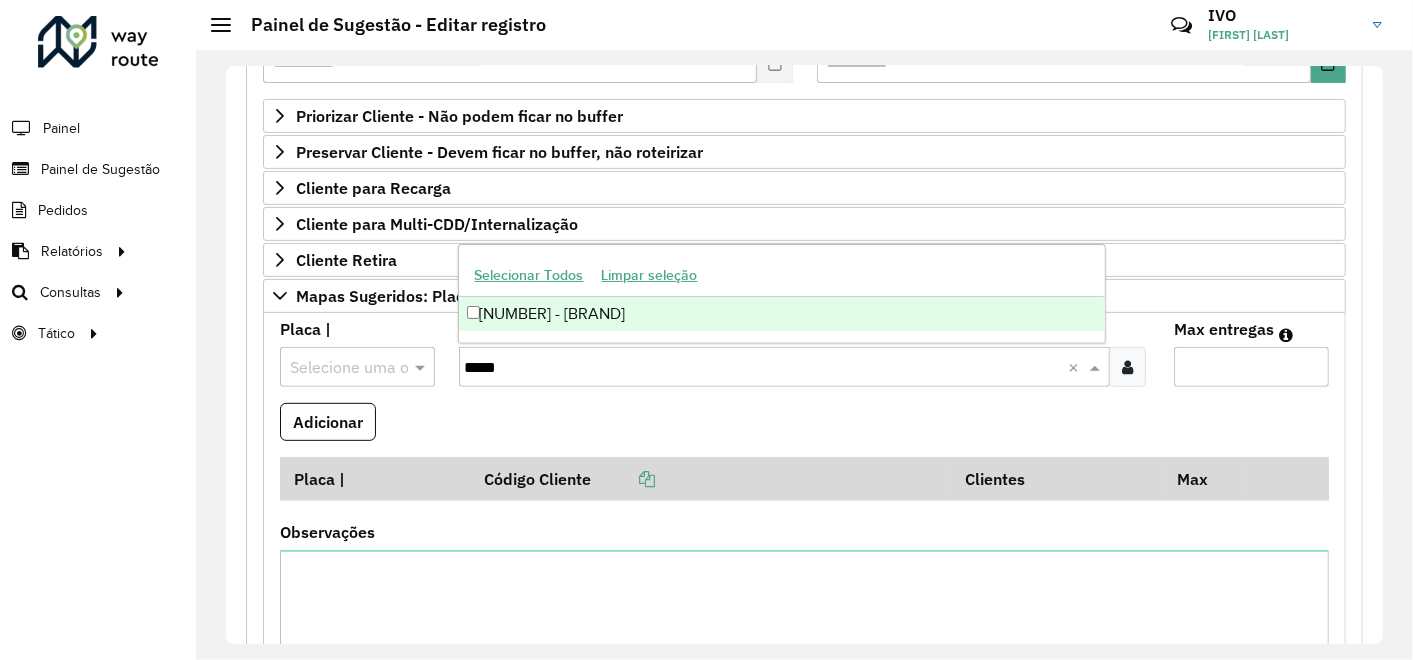 type on "*****" 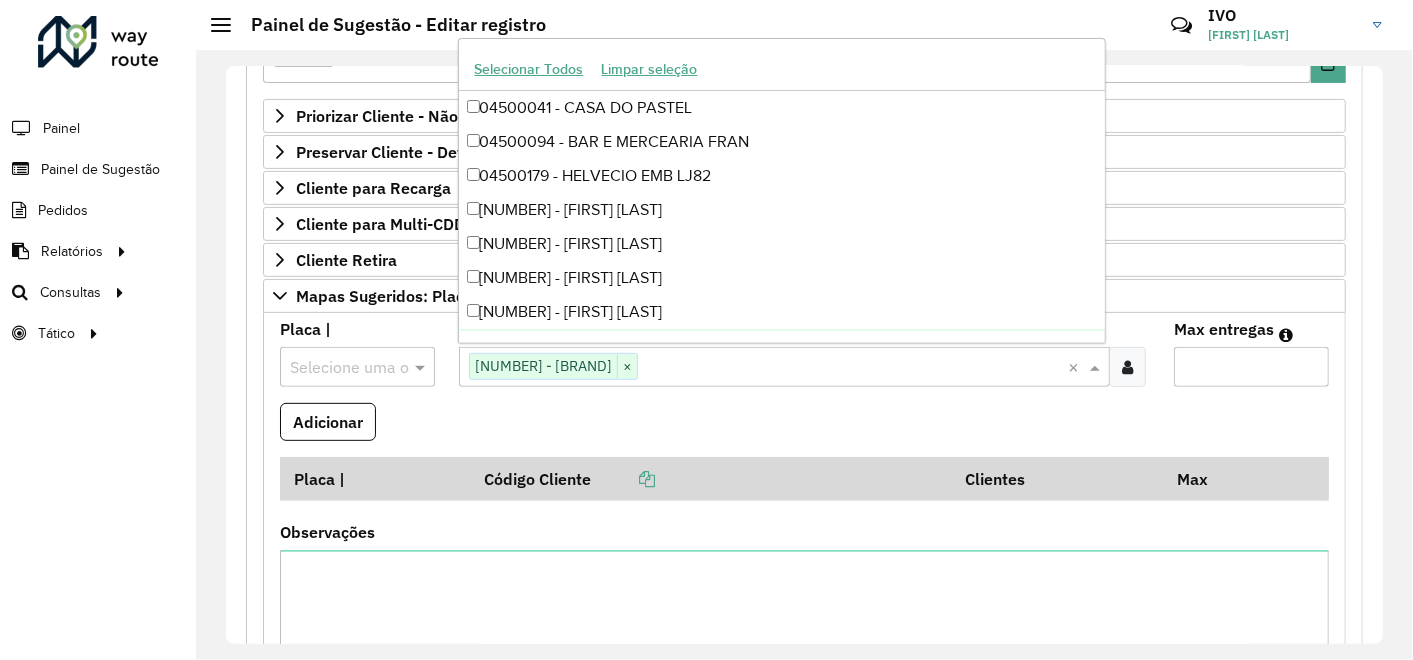 click at bounding box center (337, 368) 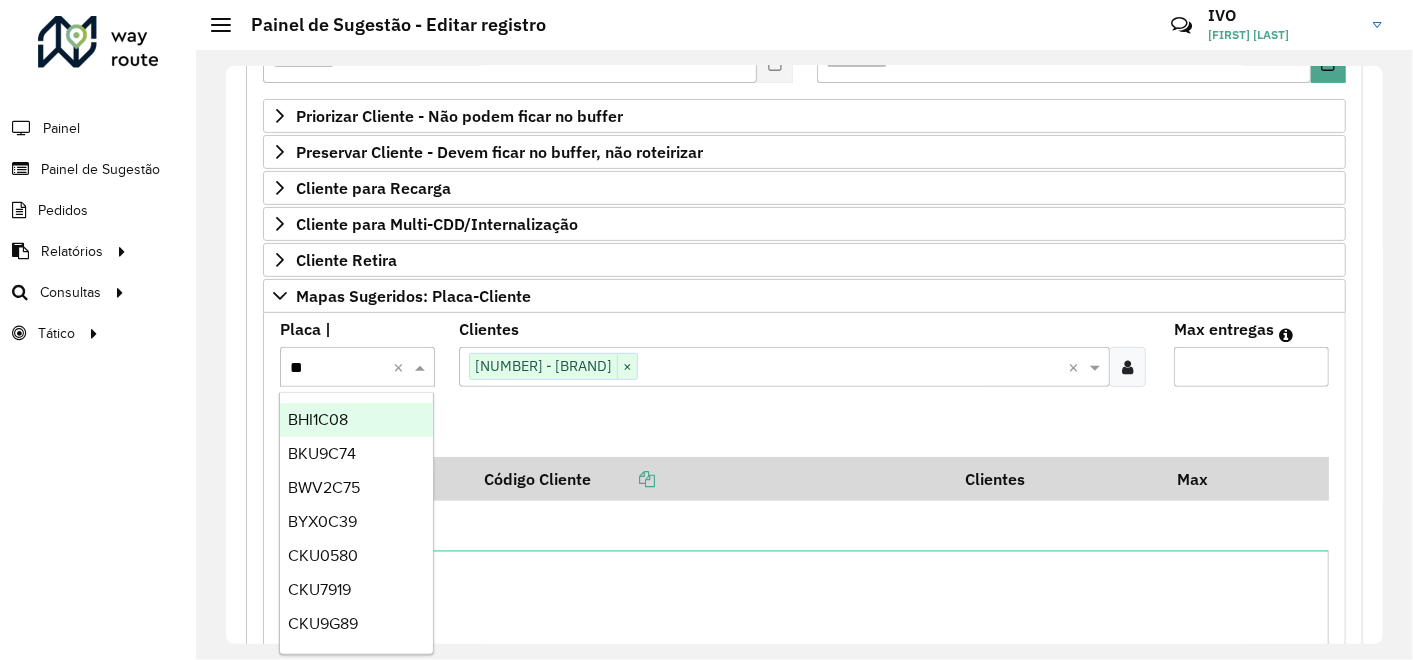 type on "***" 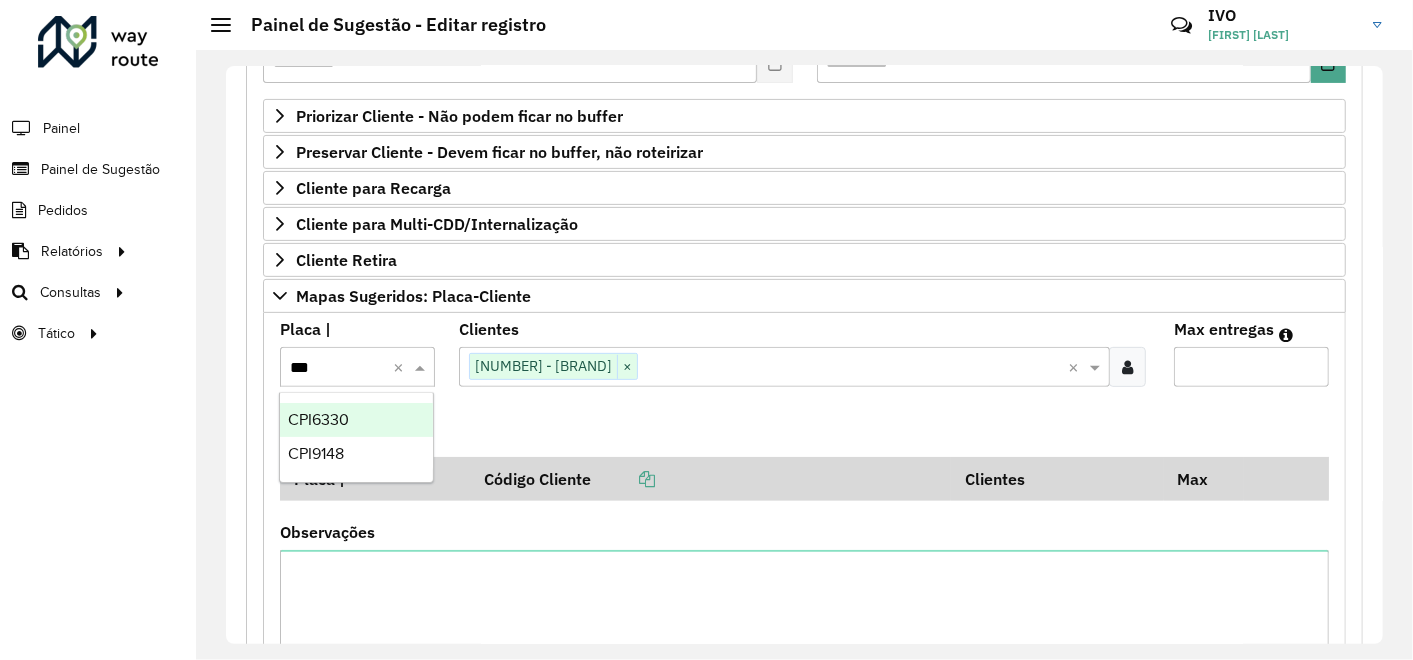 click on "CPI6330" at bounding box center [318, 419] 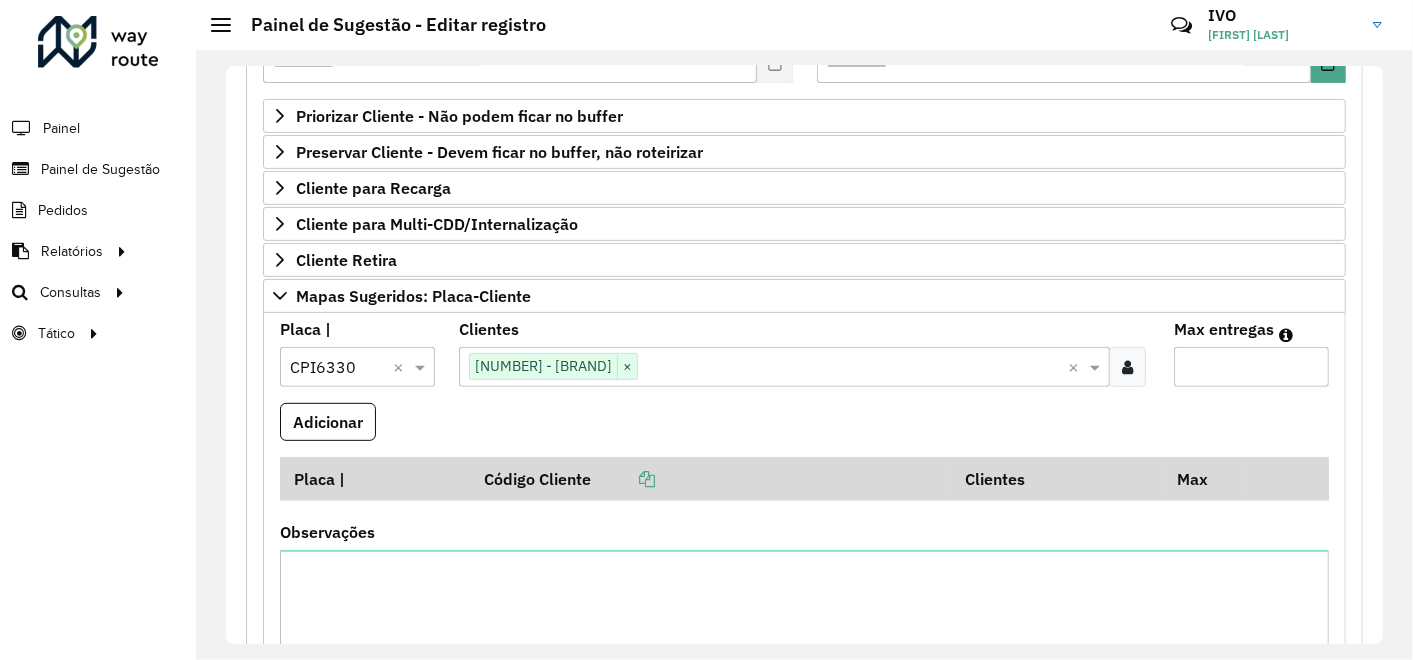 click on "Max entregas" at bounding box center (1251, 367) 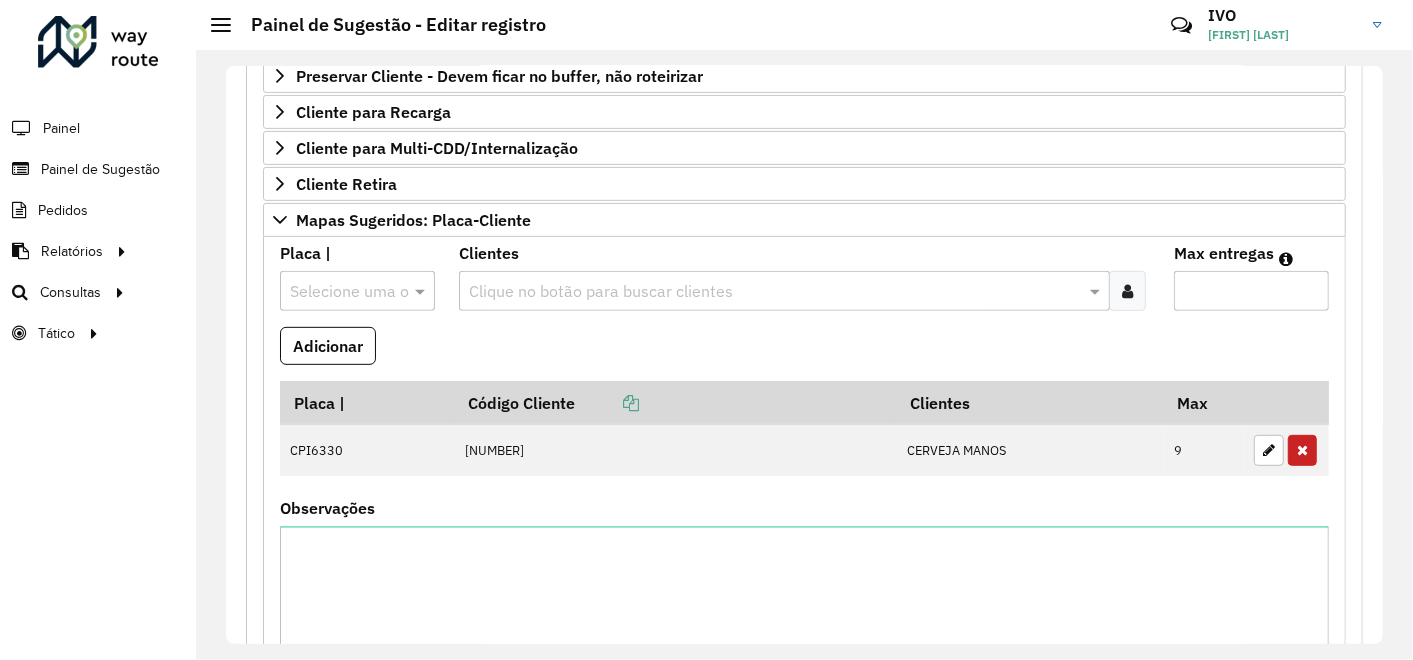 scroll, scrollTop: 439, scrollLeft: 0, axis: vertical 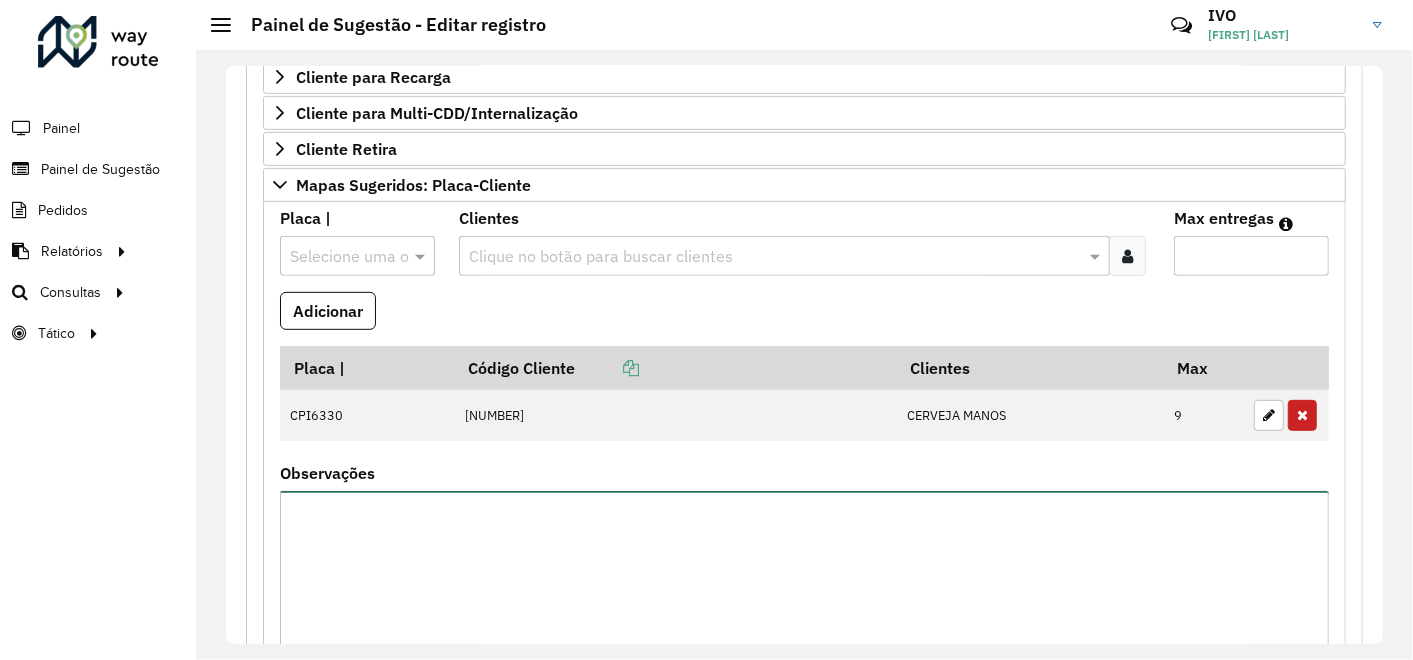 click on "Observações" at bounding box center [804, 575] 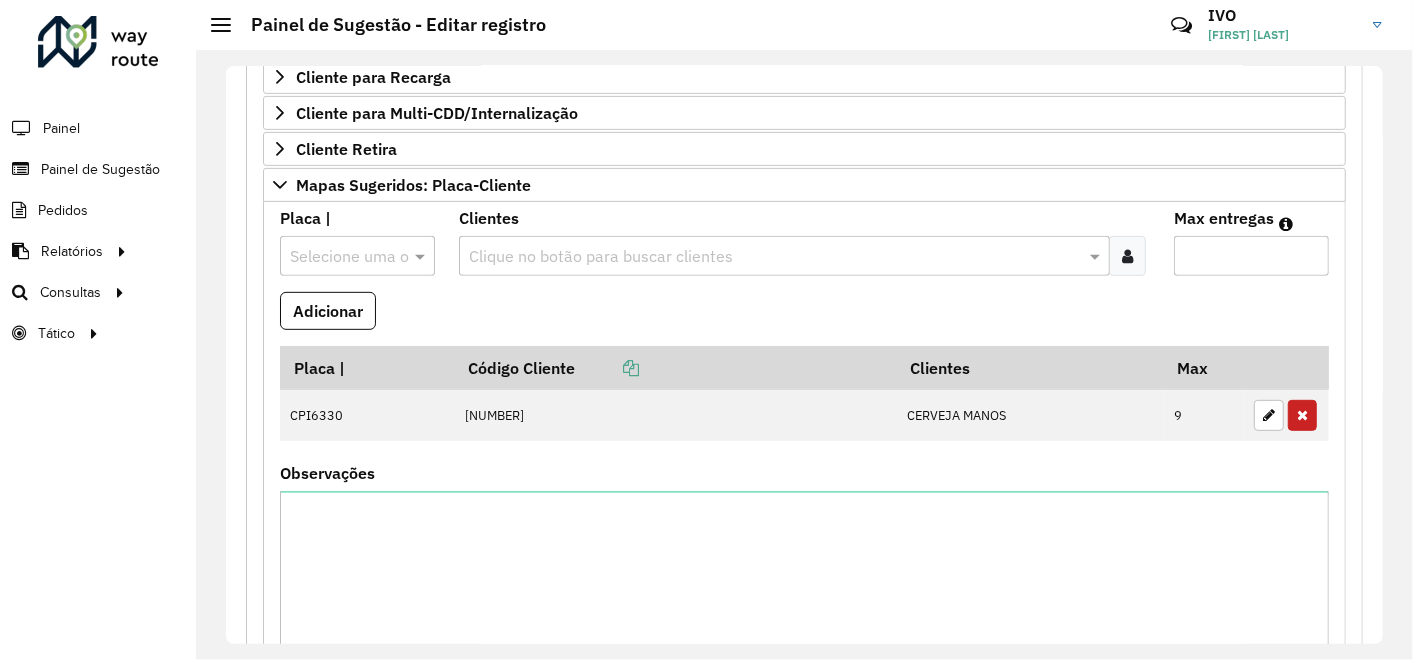 click at bounding box center (774, 257) 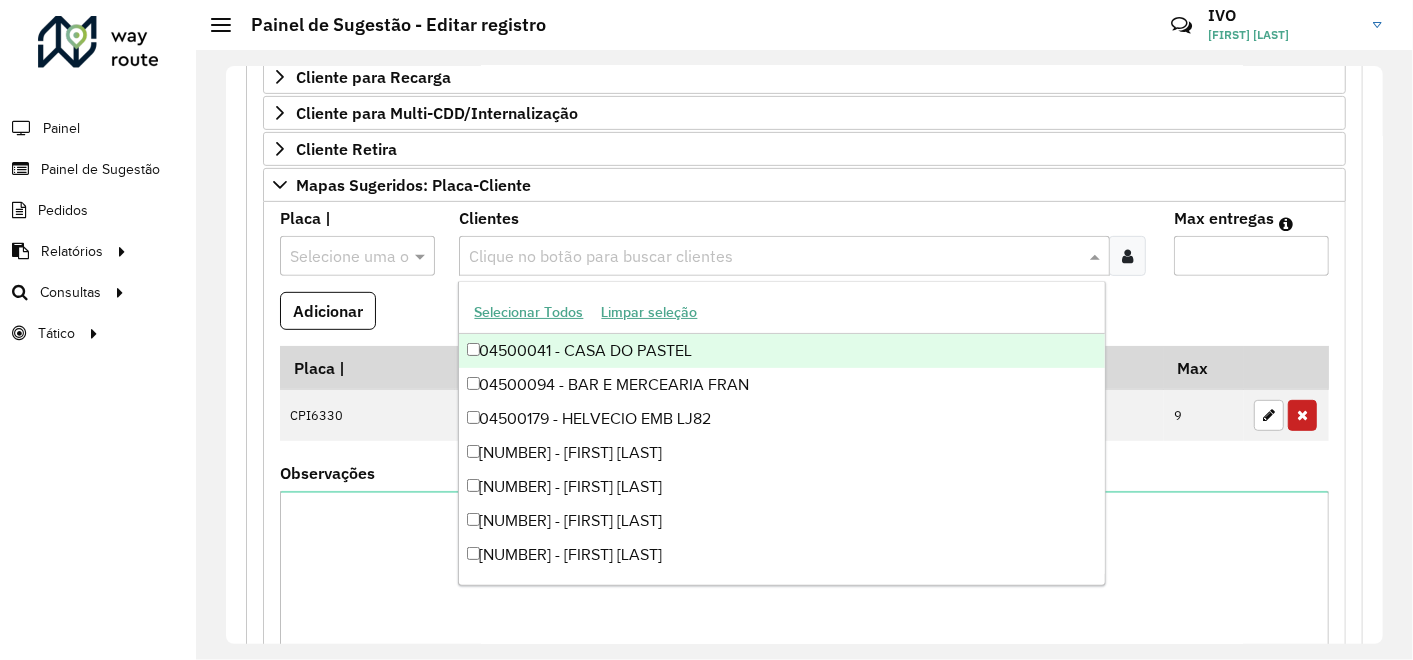 paste on "*****" 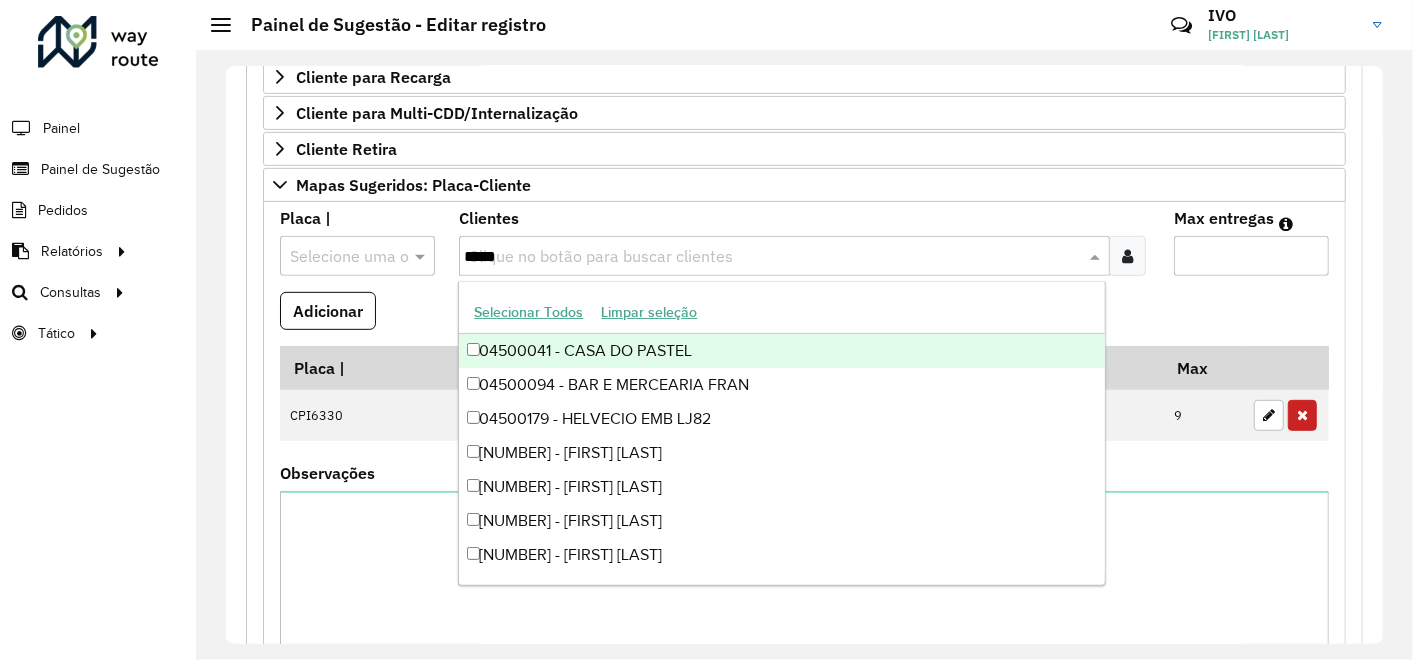 drag, startPoint x: 519, startPoint y: 249, endPoint x: 529, endPoint y: 257, distance: 12.806249 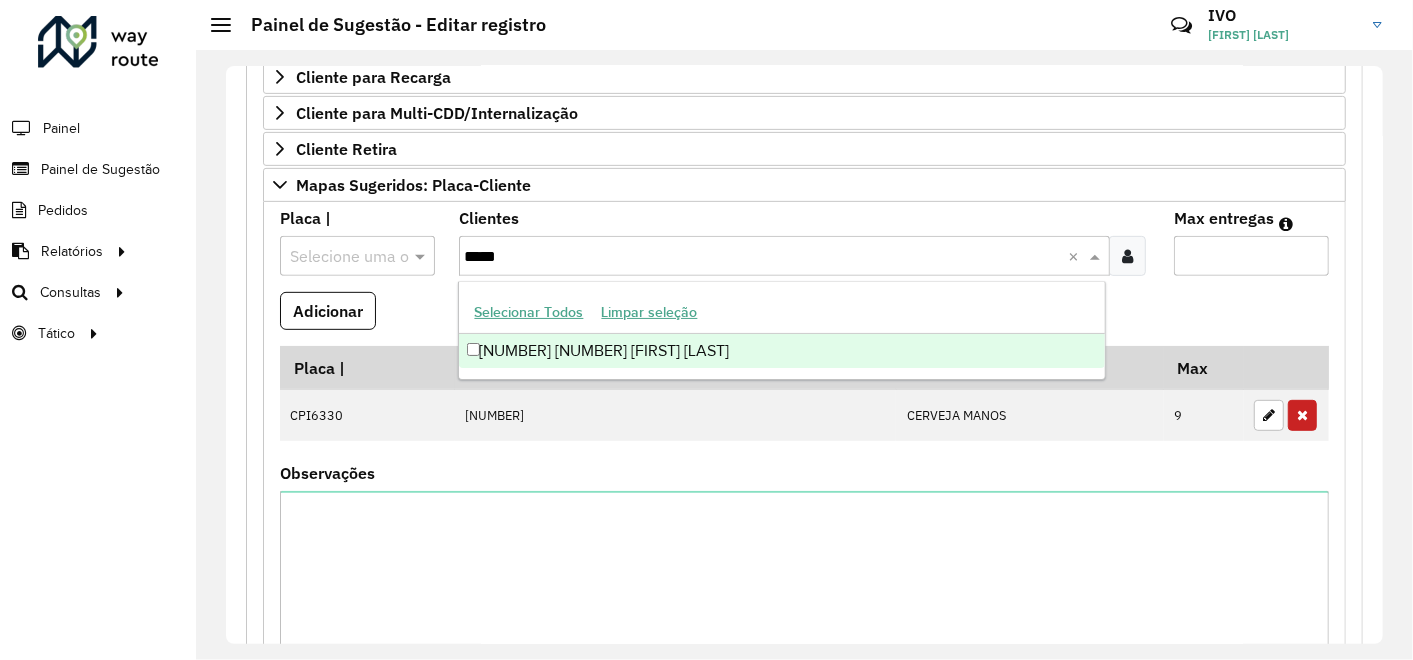 type on "*****" 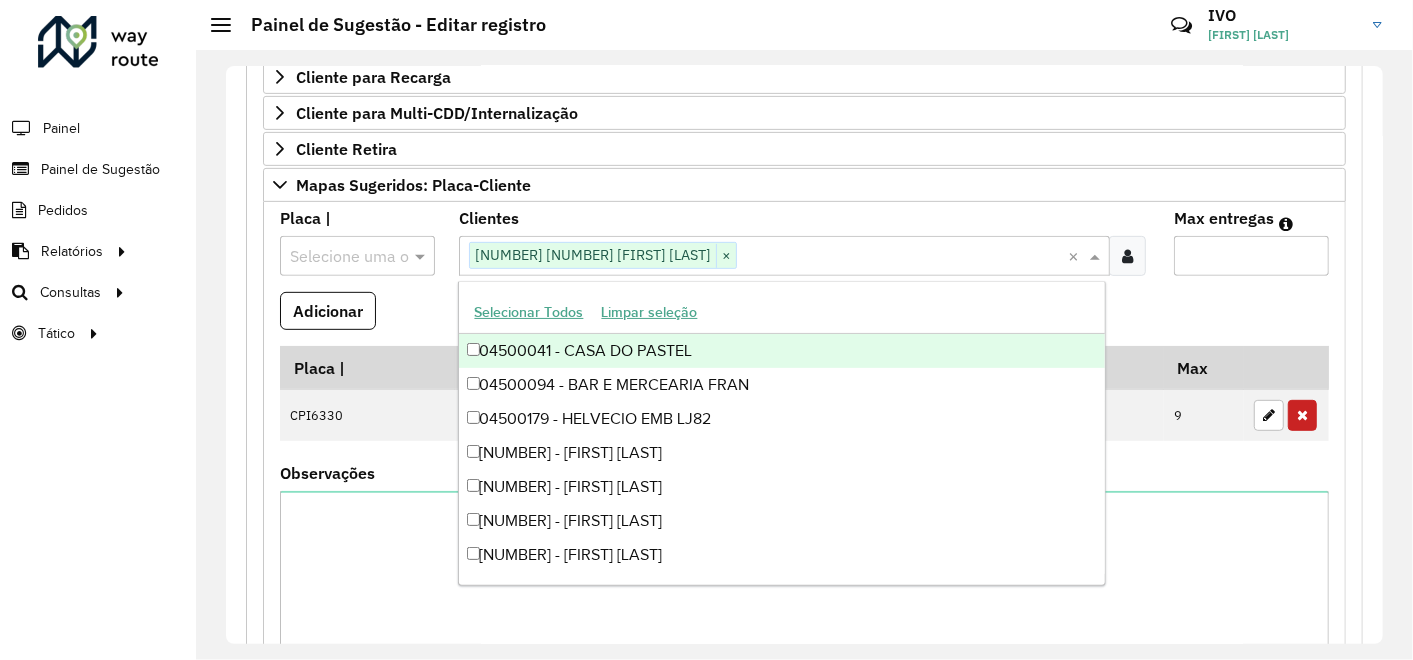 click at bounding box center (337, 257) 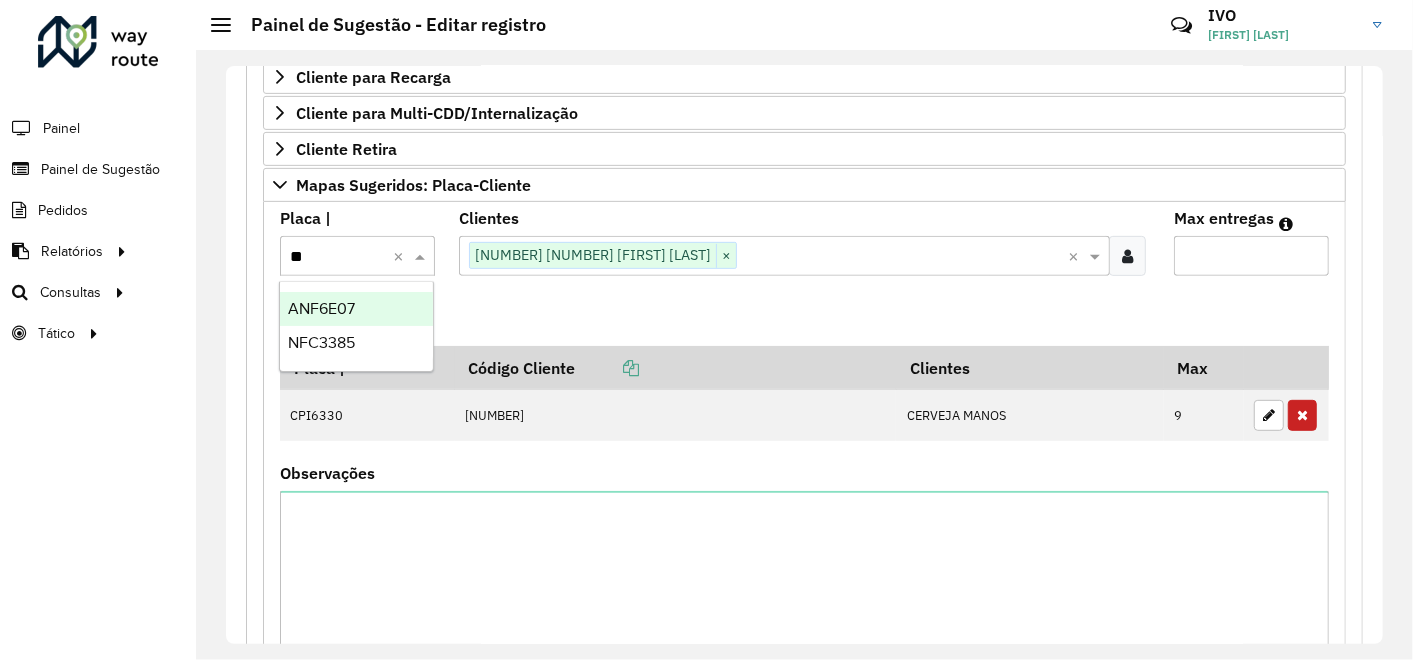 type on "***" 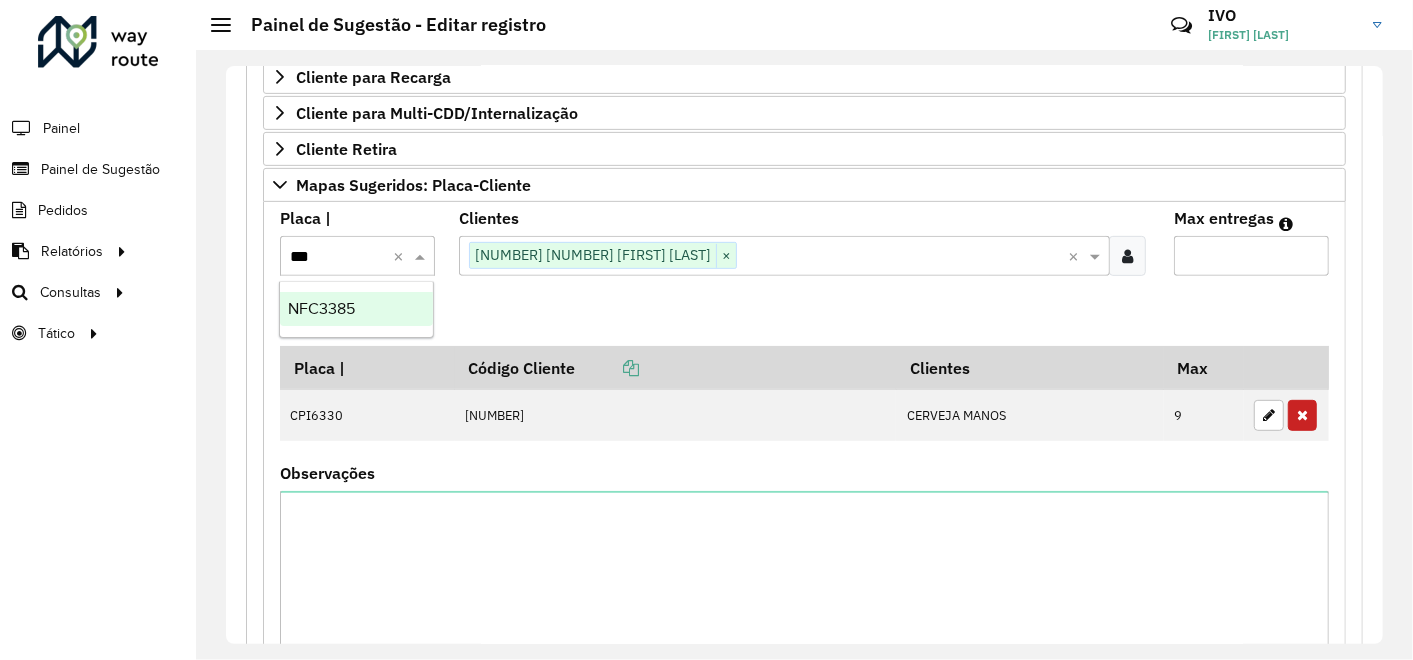 click on "NFC3385" at bounding box center (321, 308) 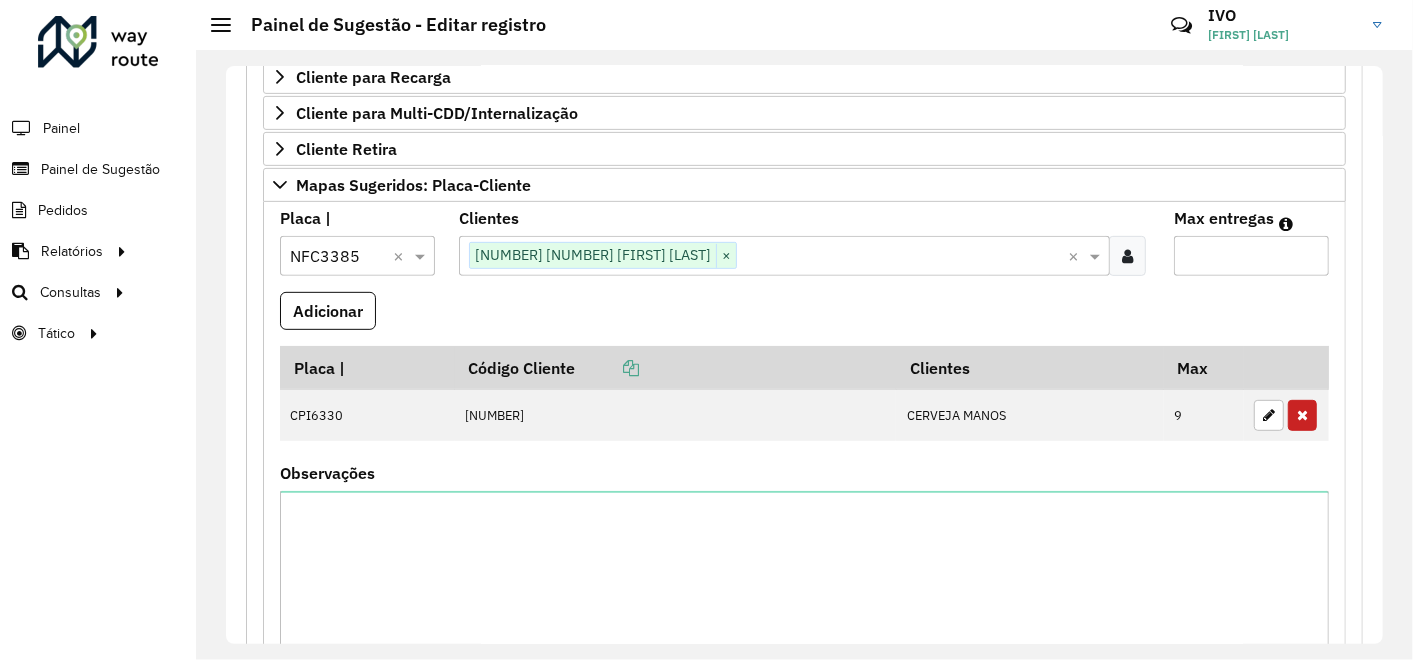 click on "Max entregas" at bounding box center (1251, 256) 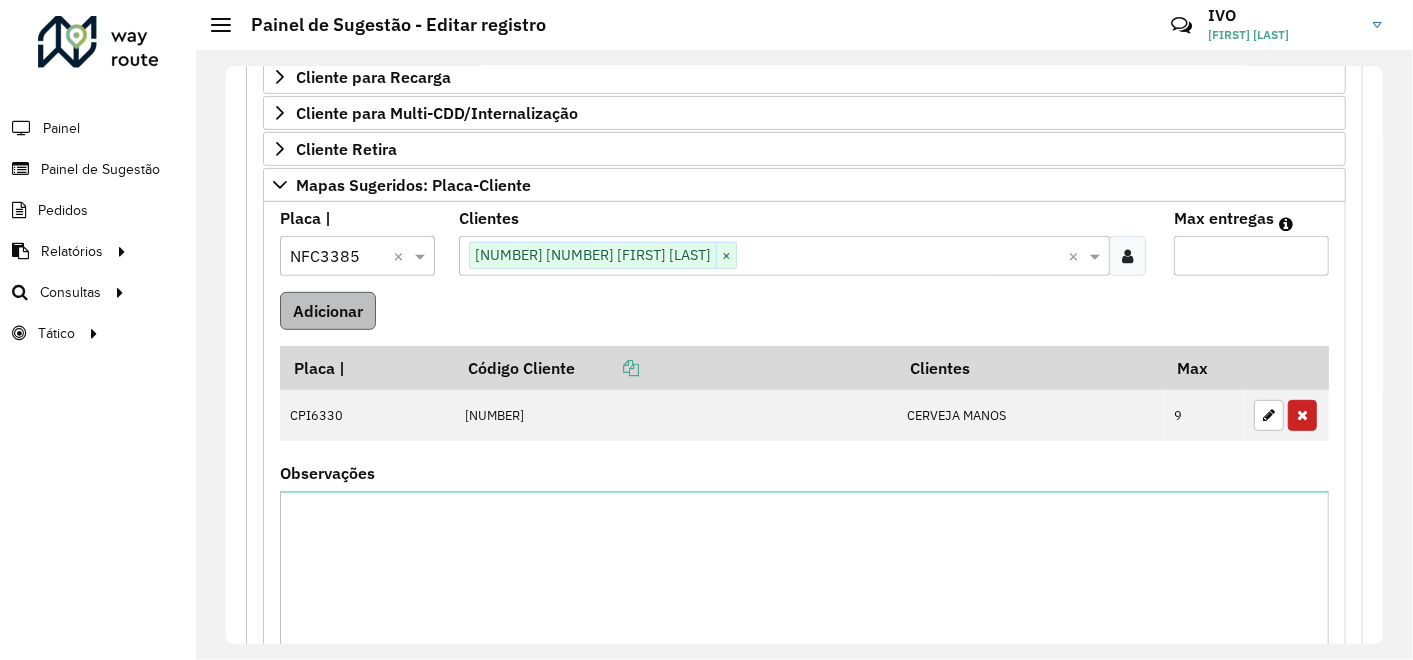 type on "**" 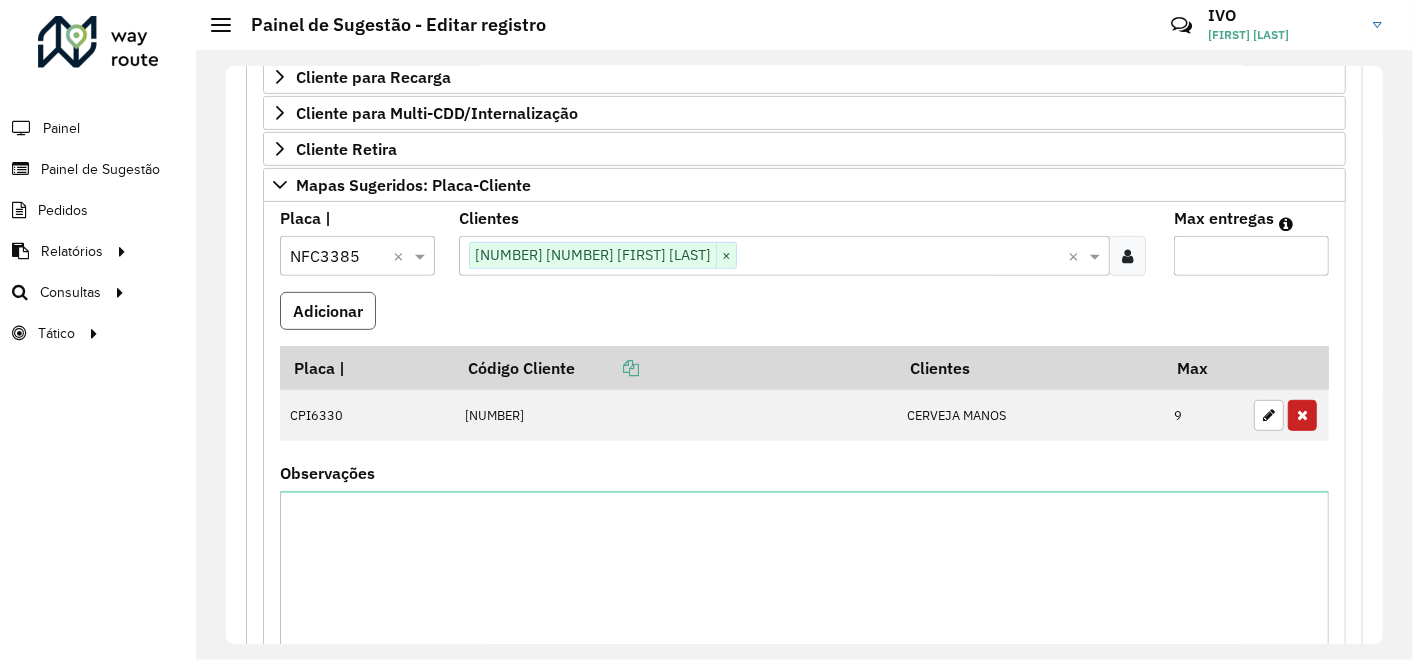 click on "Adicionar" at bounding box center (328, 311) 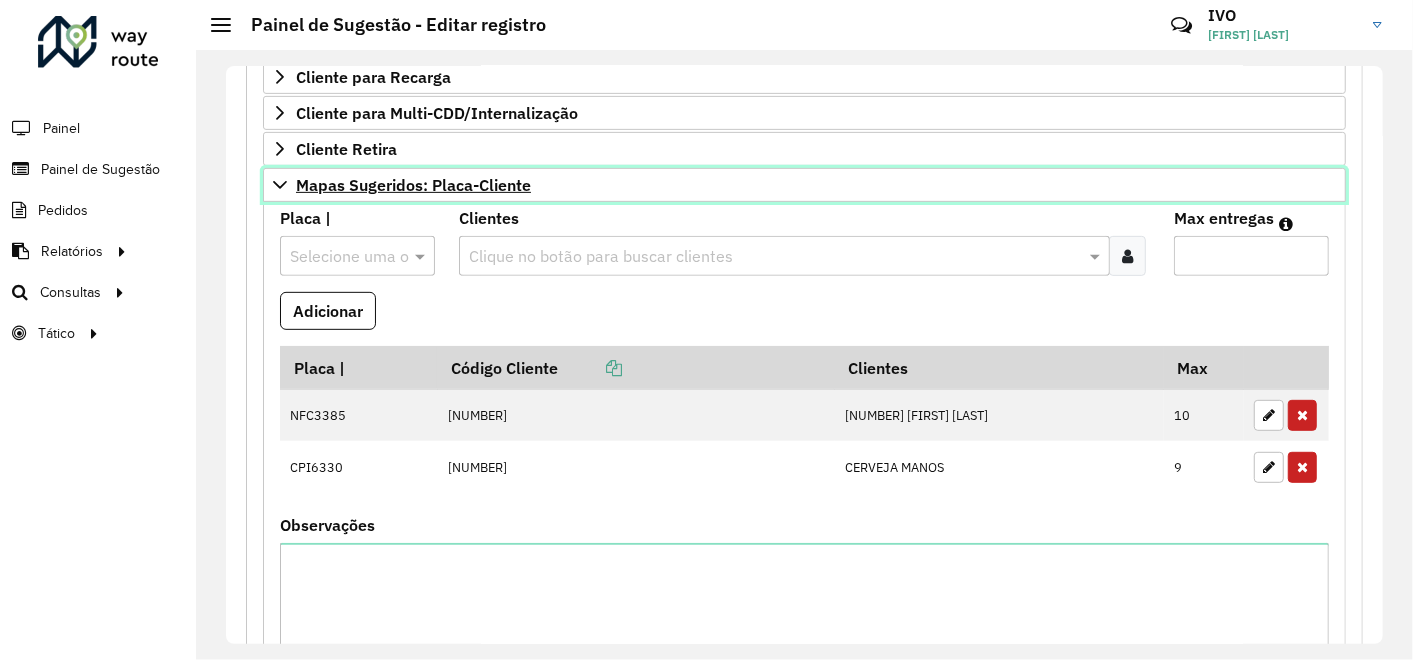 click on "Mapas Sugeridos: Placa-Cliente" at bounding box center [413, 185] 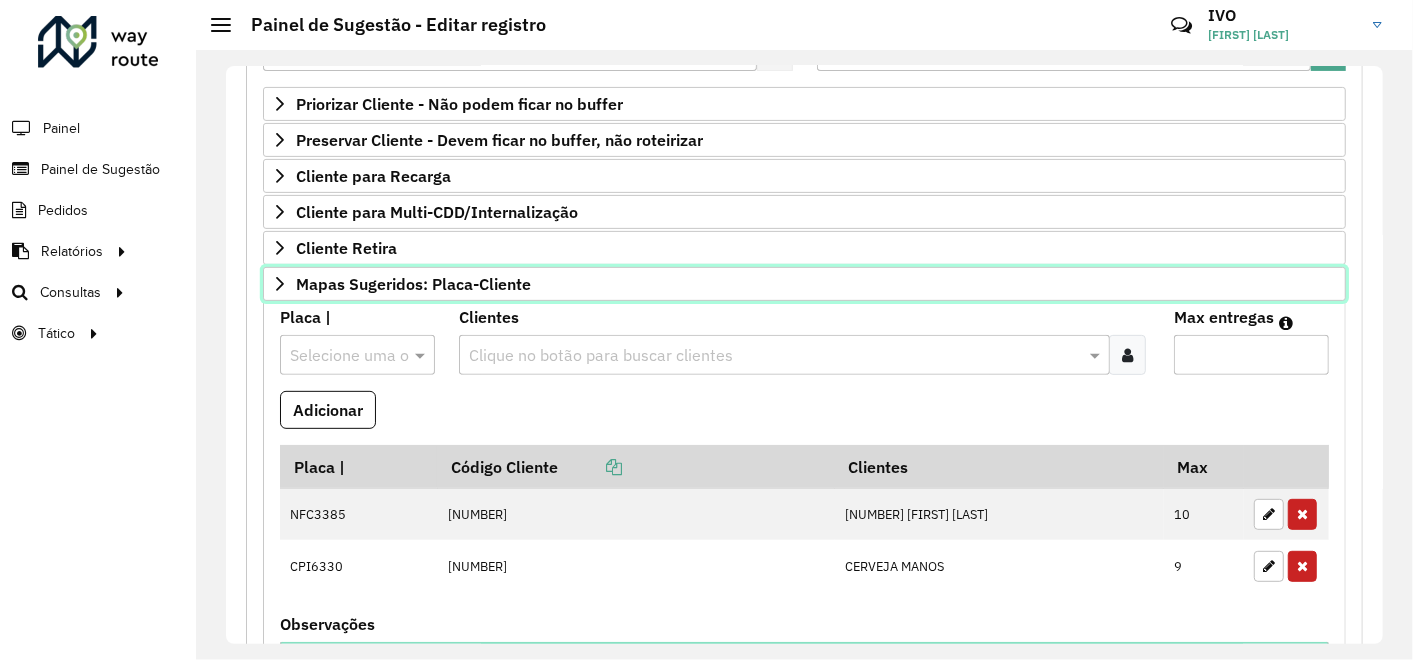 scroll, scrollTop: 328, scrollLeft: 0, axis: vertical 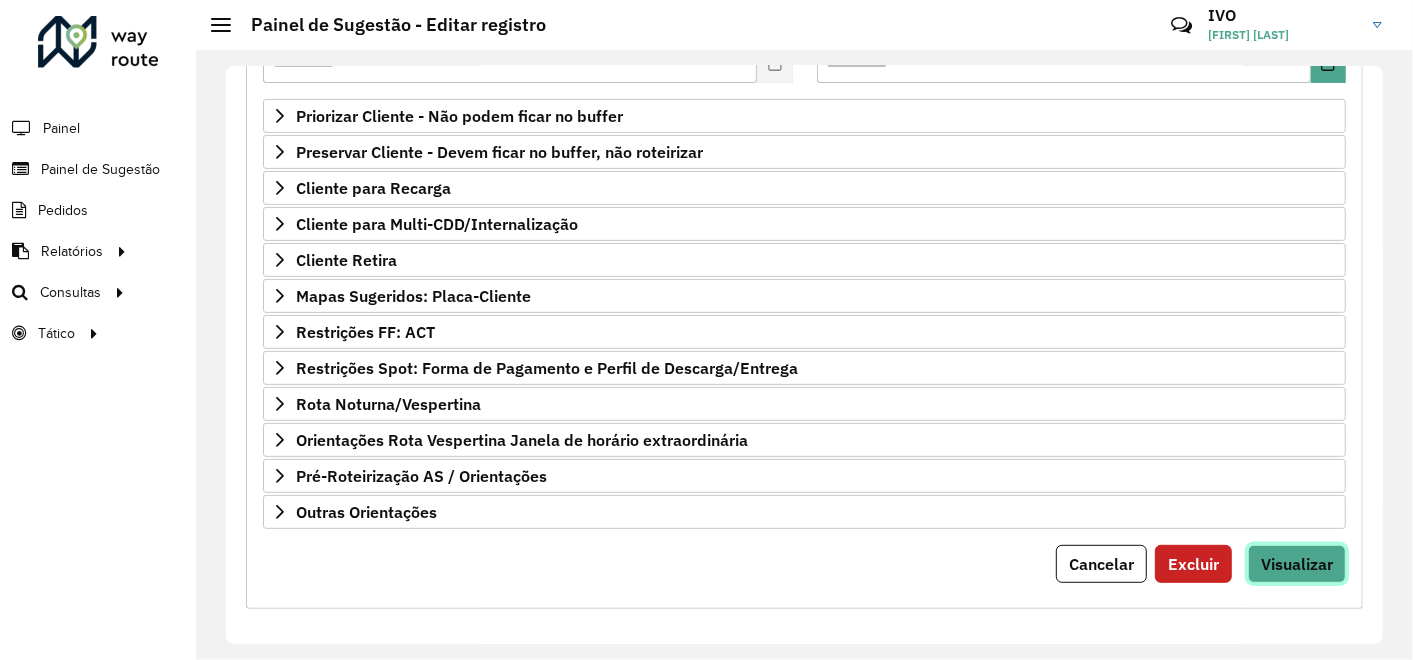 click on "Visualizar" at bounding box center [1297, 564] 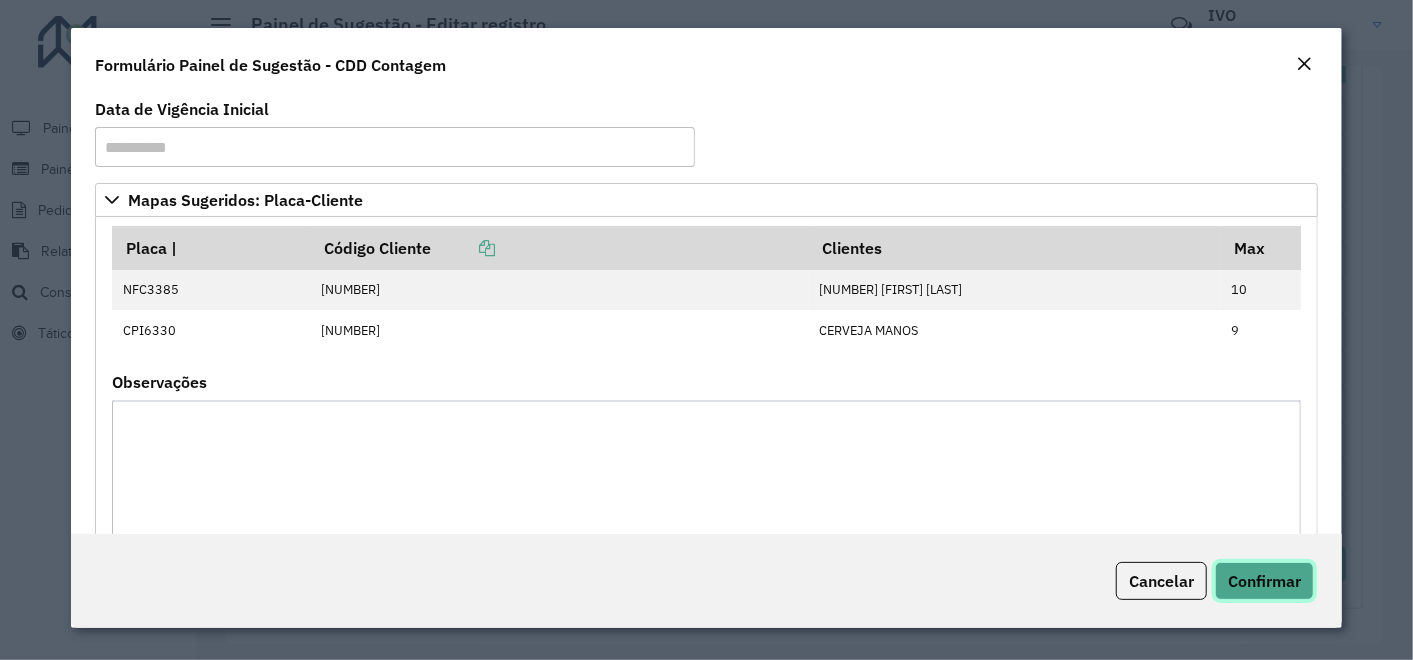 click on "Confirmar" 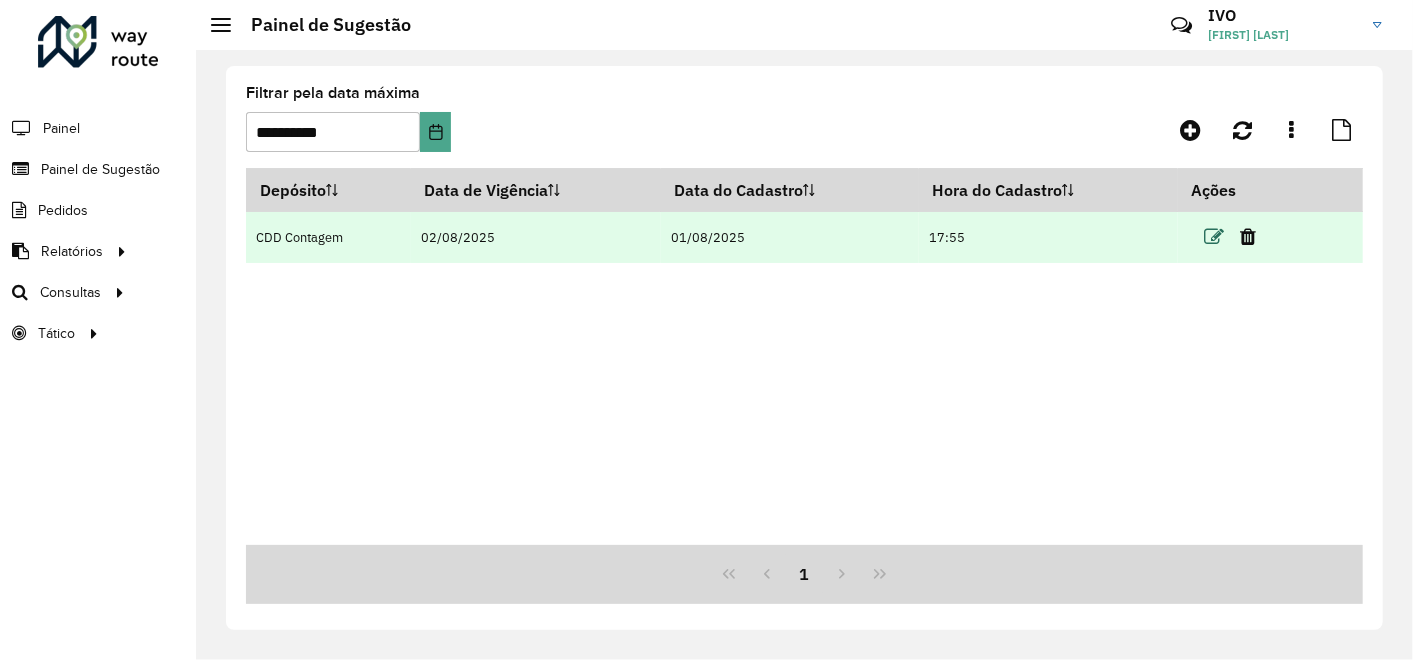 click at bounding box center (1214, 237) 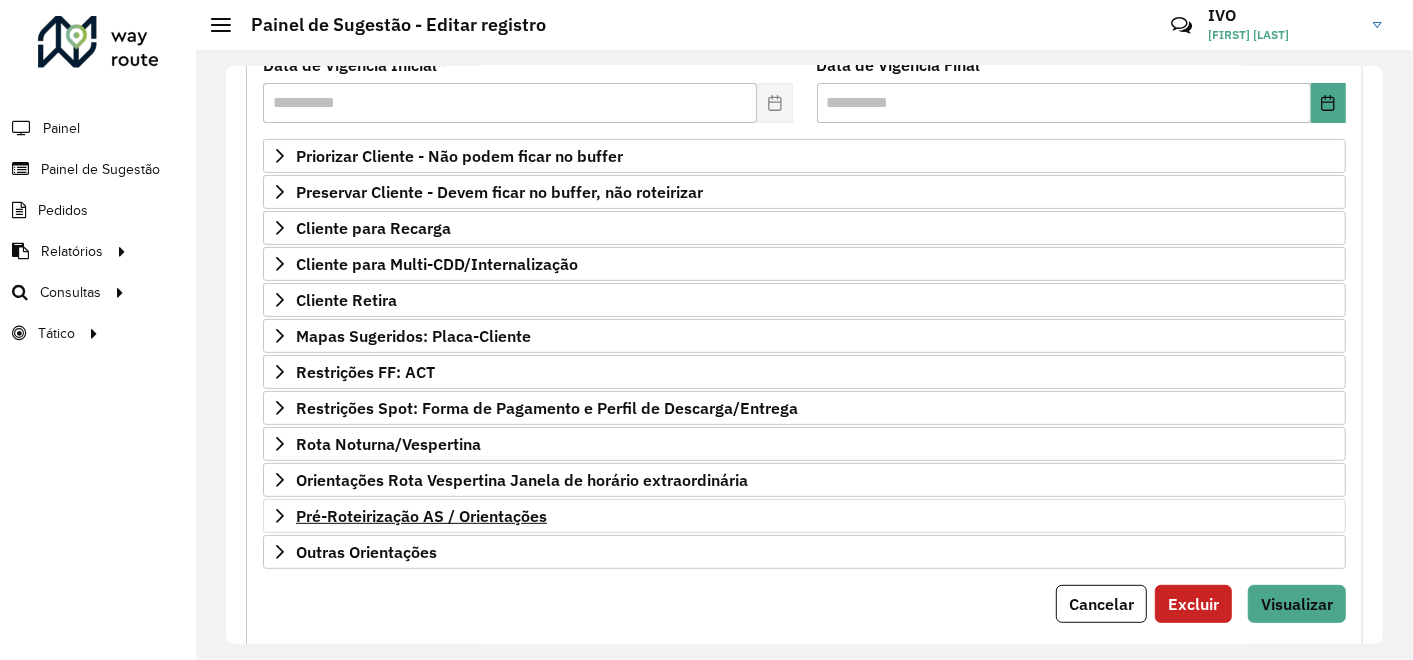 scroll, scrollTop: 328, scrollLeft: 0, axis: vertical 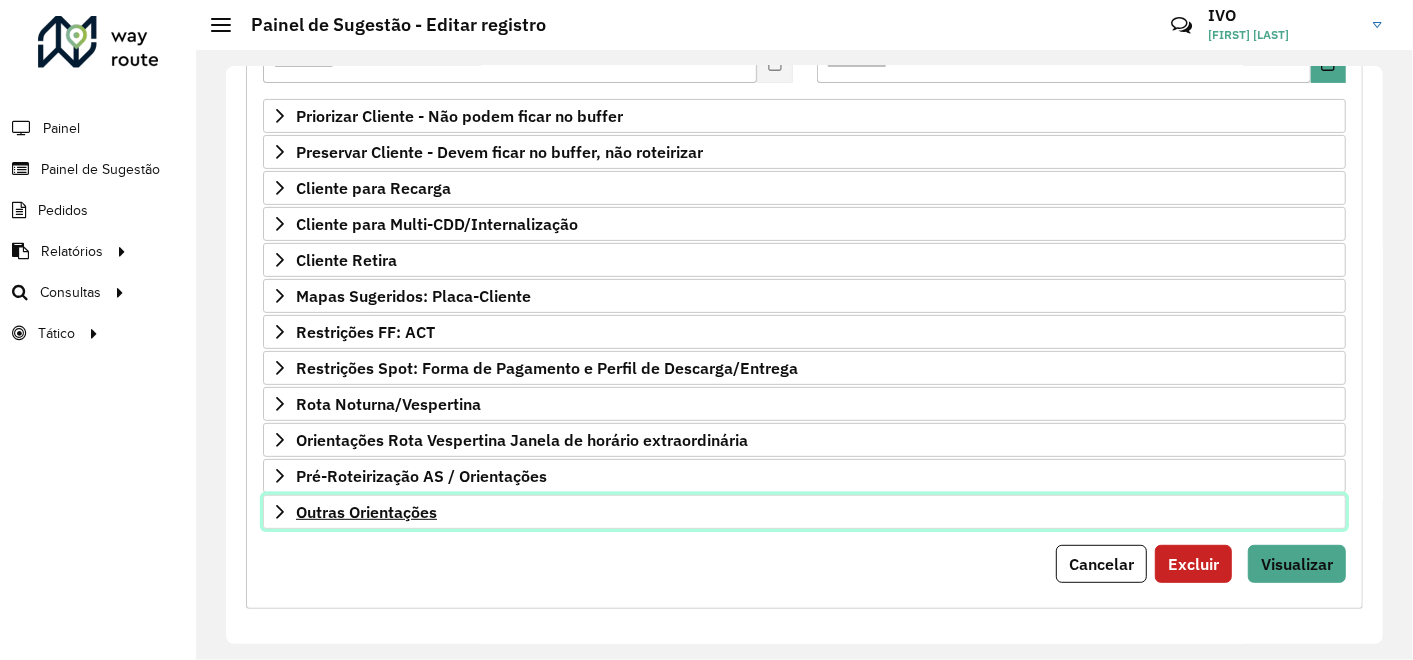click on "Outras Orientações" at bounding box center (366, 512) 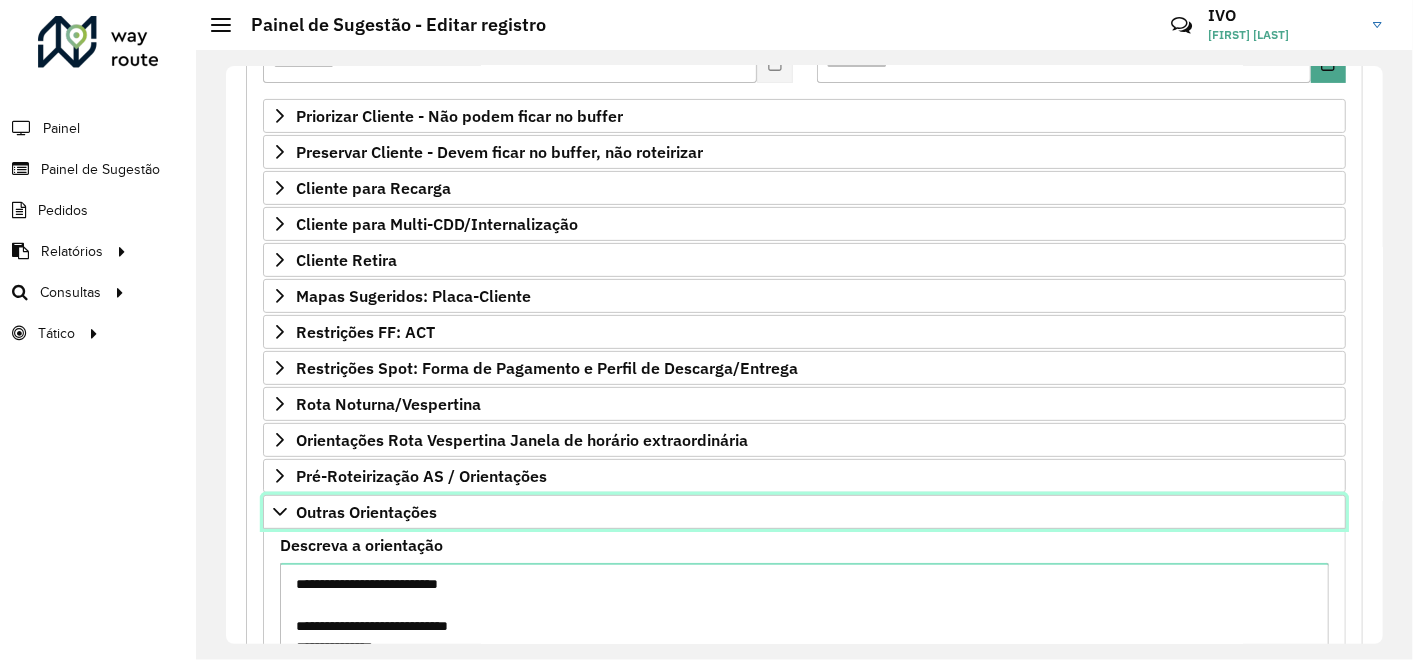 scroll, scrollTop: 550, scrollLeft: 0, axis: vertical 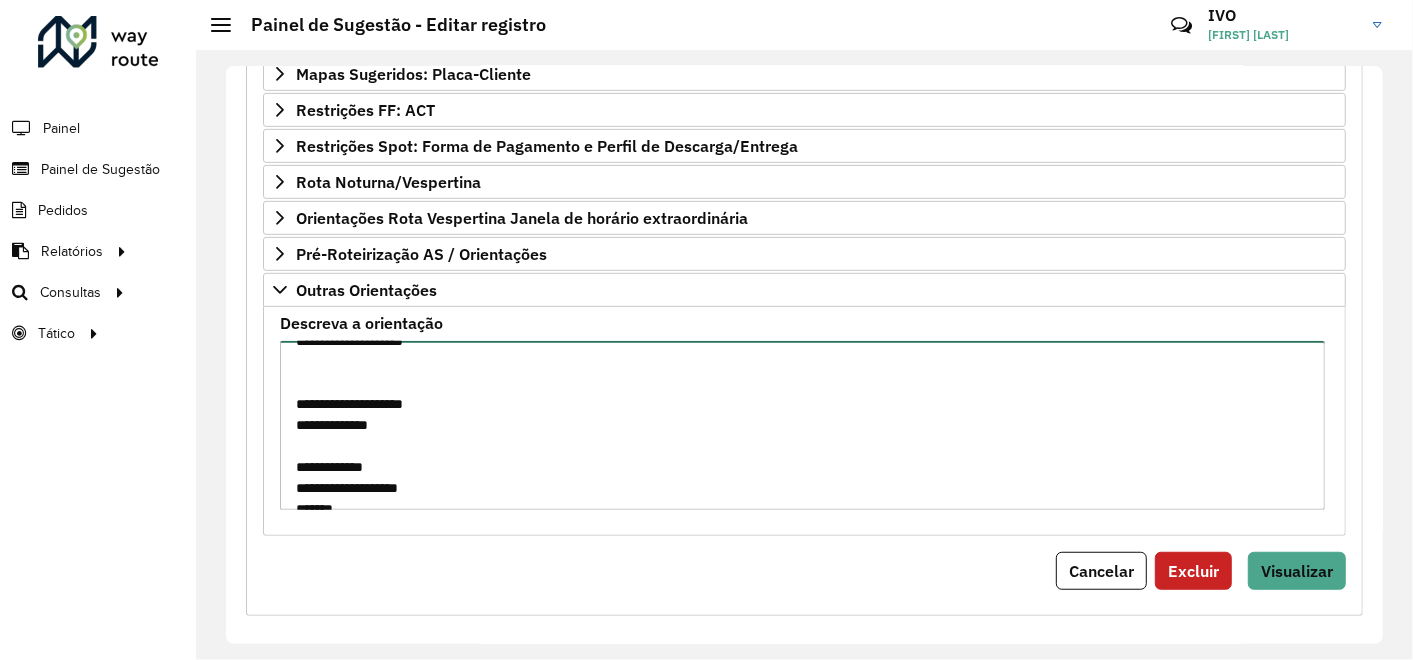 click on "Descreva a orientação" at bounding box center (802, 425) 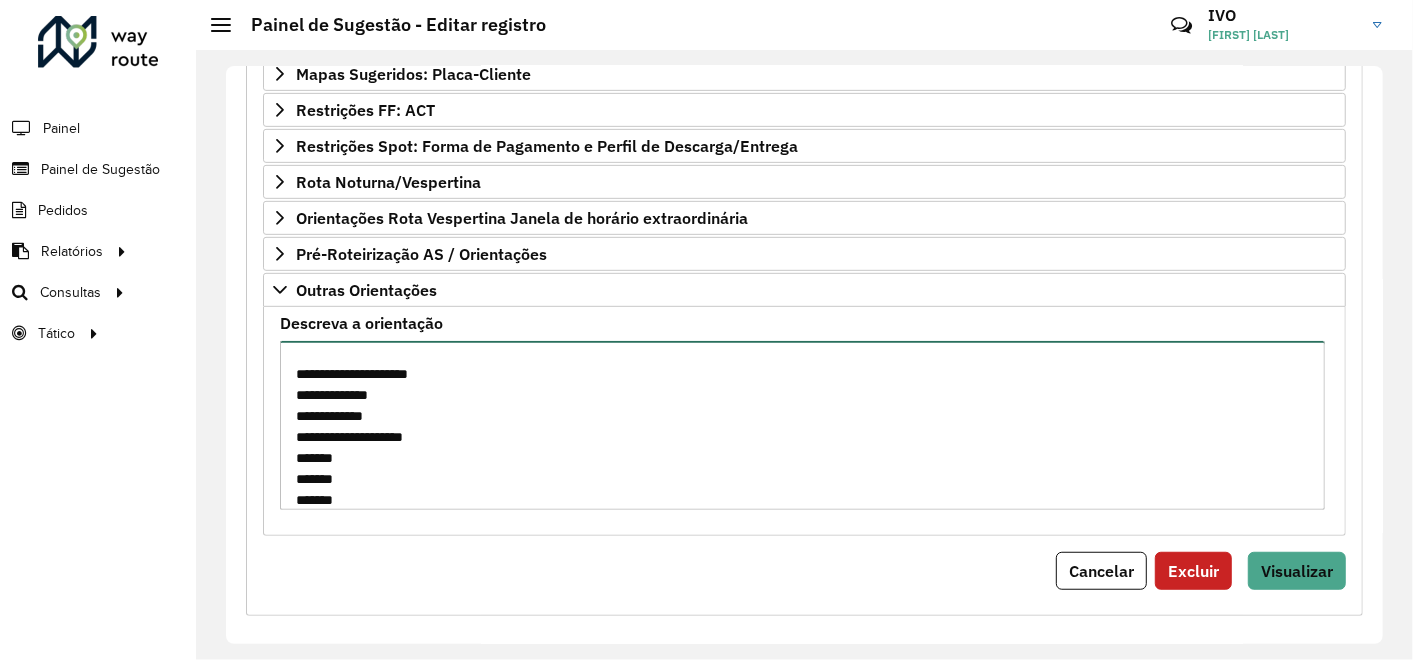 scroll, scrollTop: 1080, scrollLeft: 0, axis: vertical 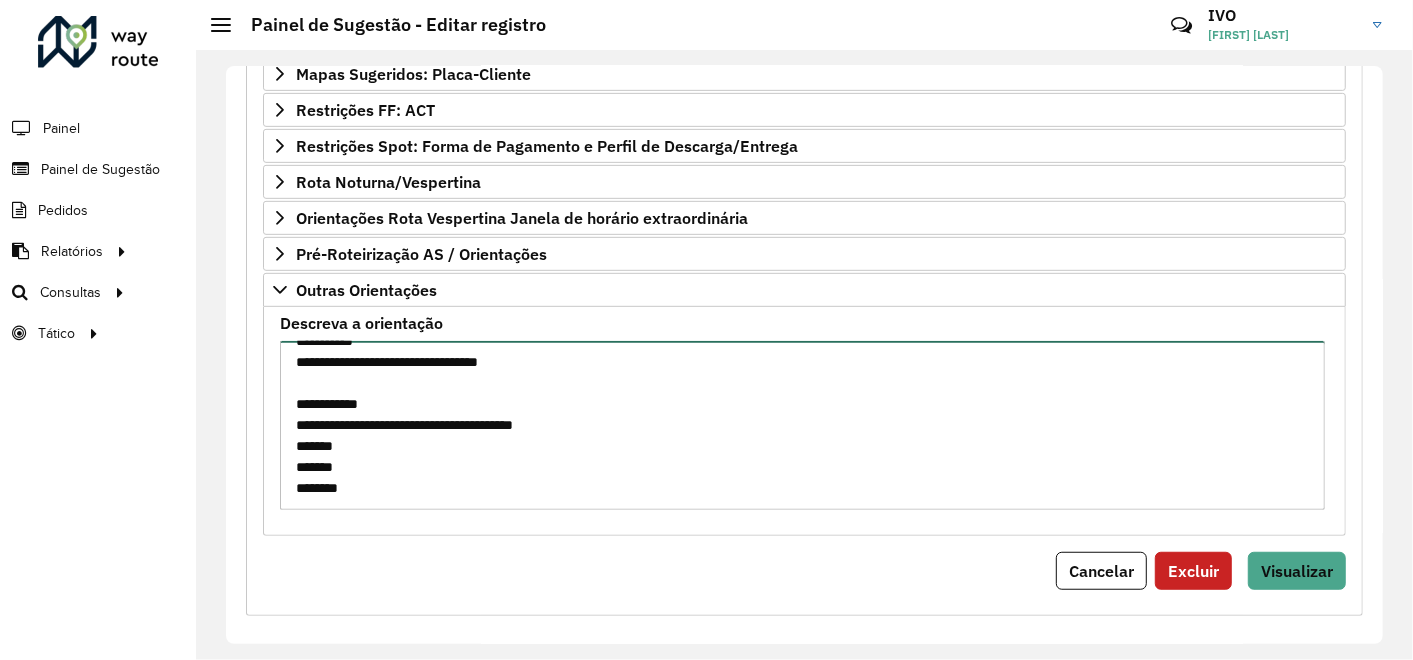 paste on "*******" 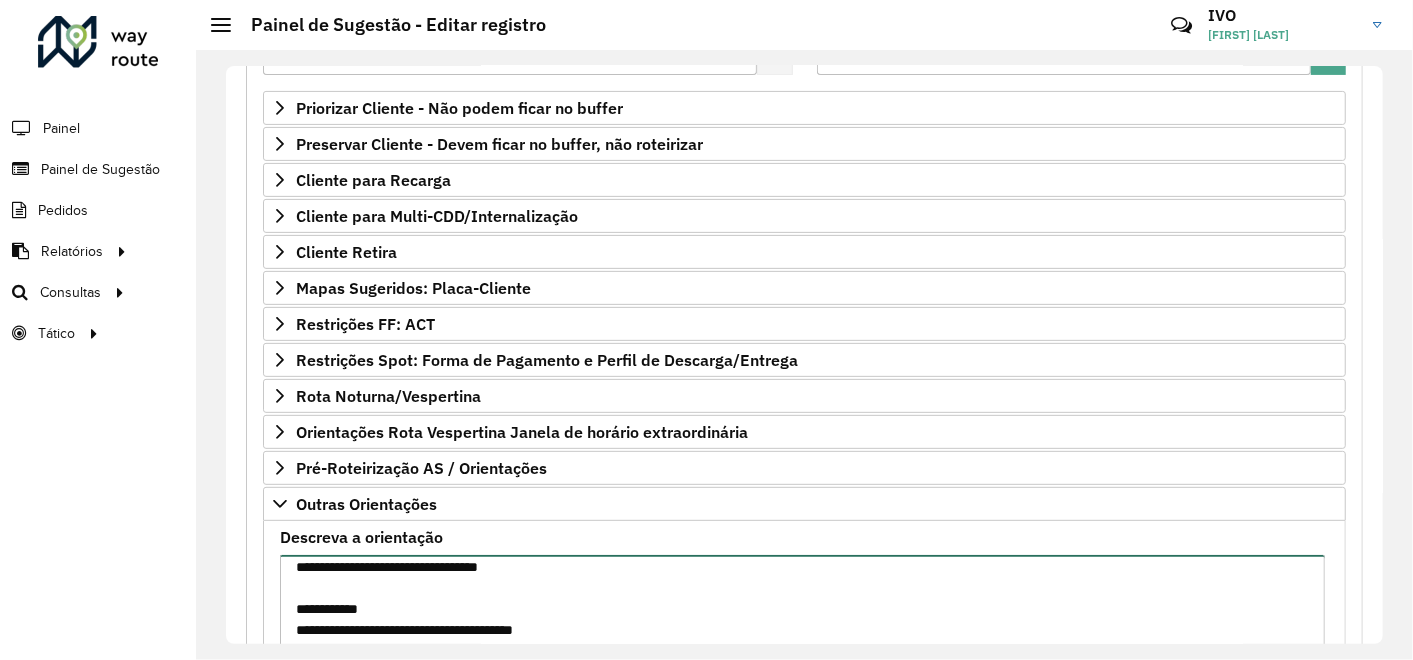 scroll, scrollTop: 557, scrollLeft: 0, axis: vertical 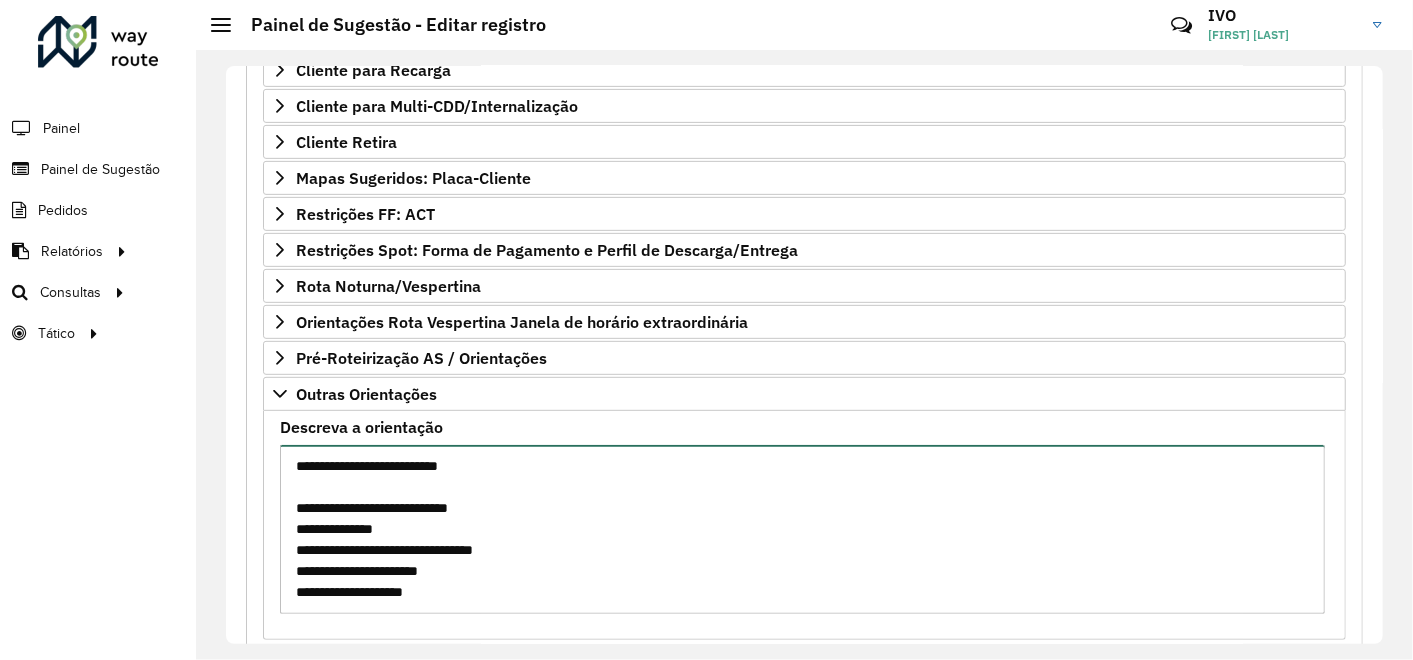 click on "Descreva a orientação" at bounding box center [802, 529] 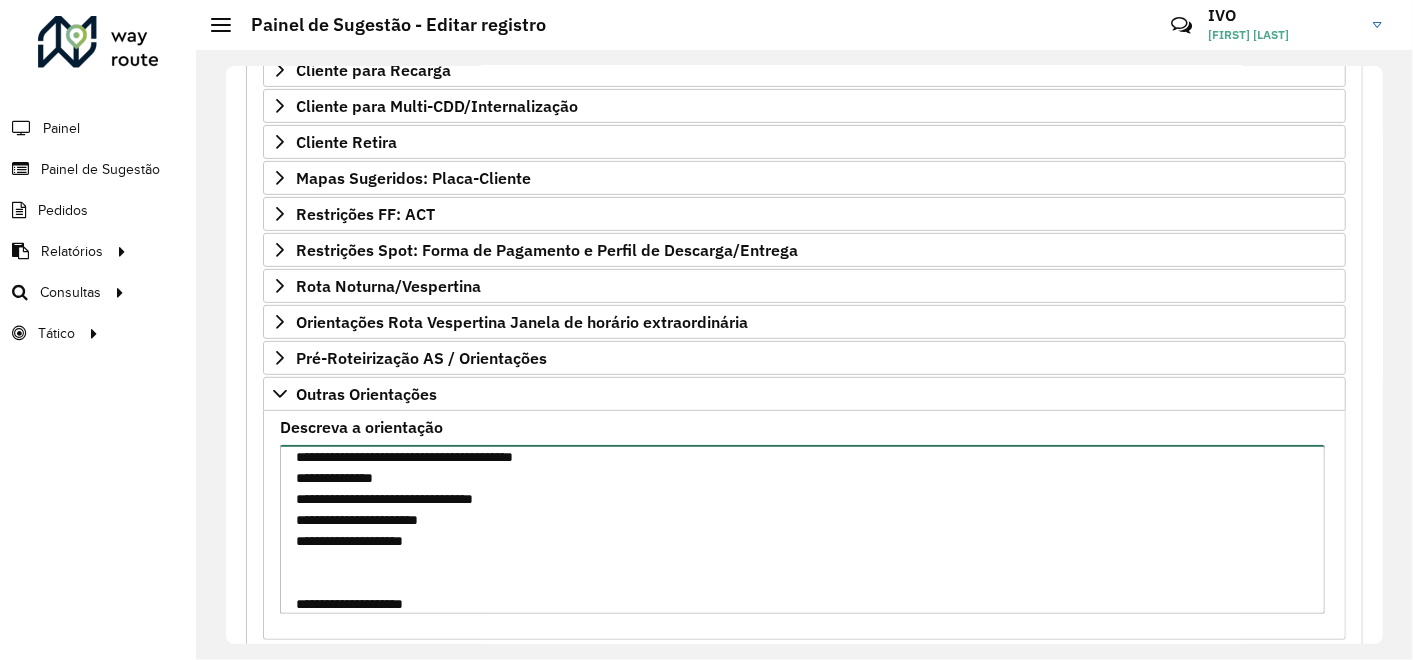 scroll, scrollTop: 387, scrollLeft: 0, axis: vertical 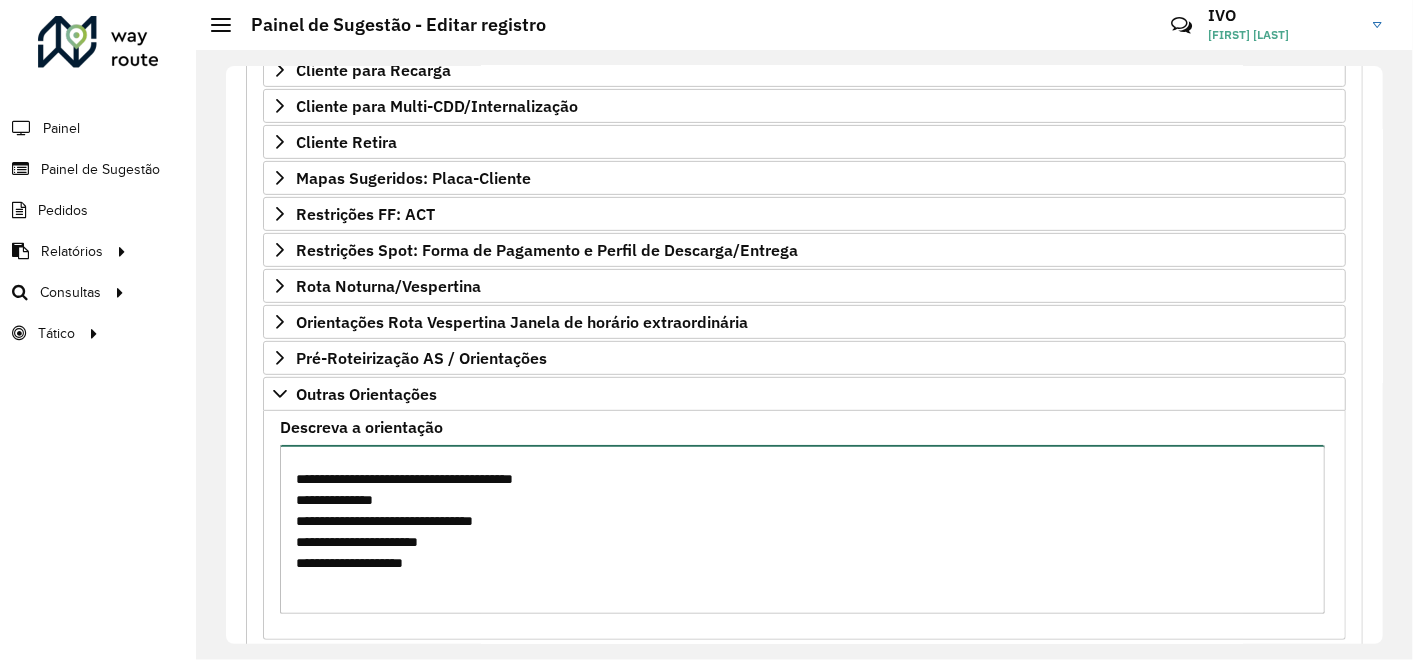 type on "**********" 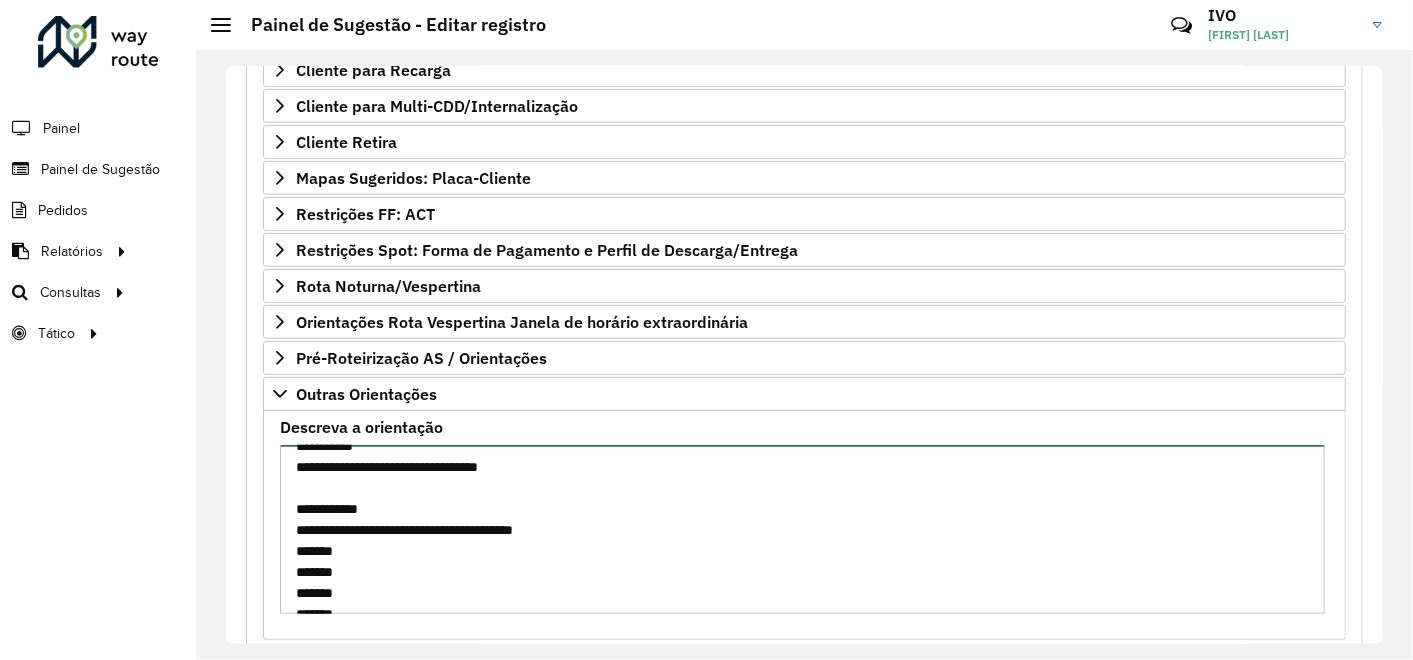 scroll, scrollTop: 1155, scrollLeft: 0, axis: vertical 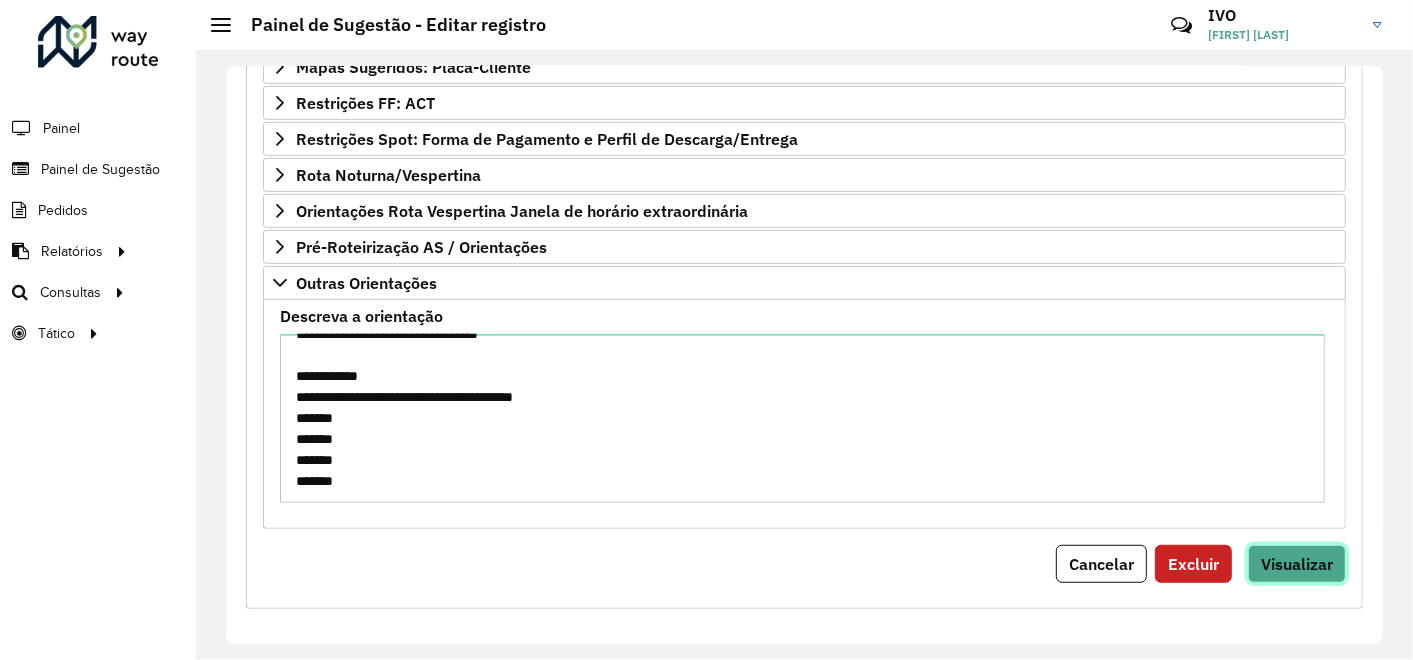 click on "Visualizar" at bounding box center (1297, 564) 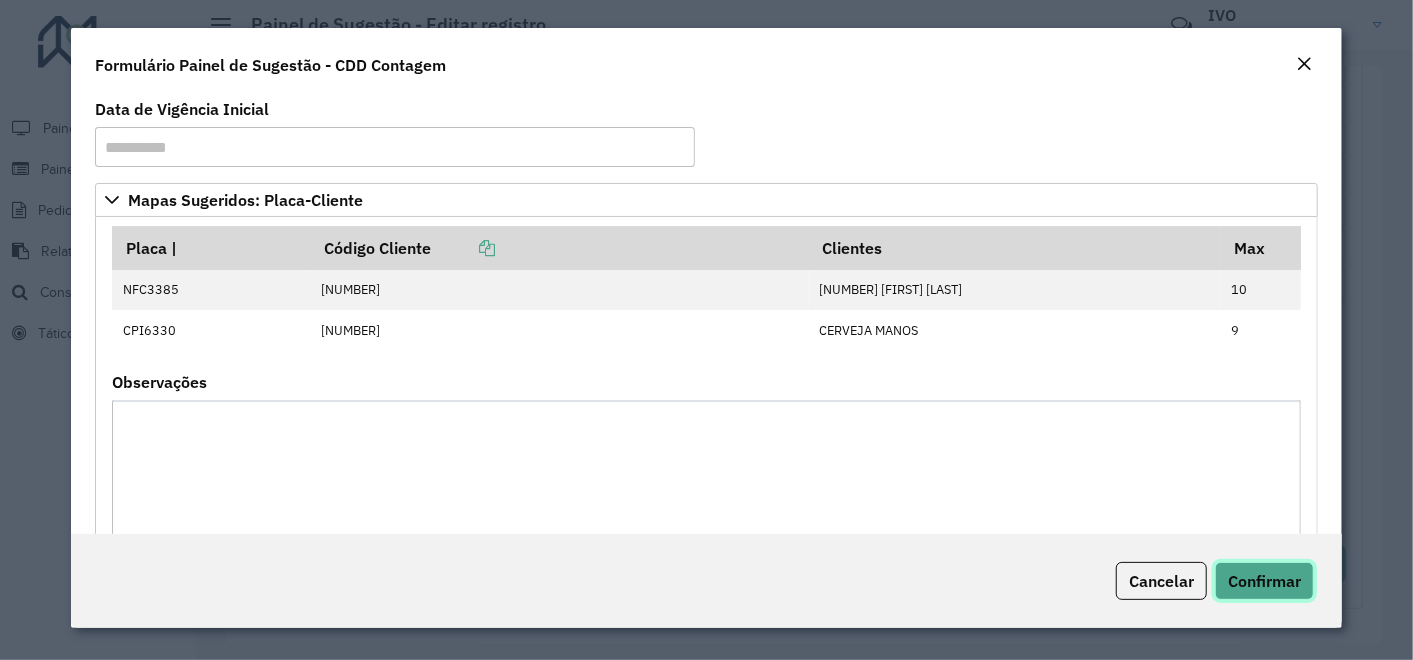 click on "Confirmar" 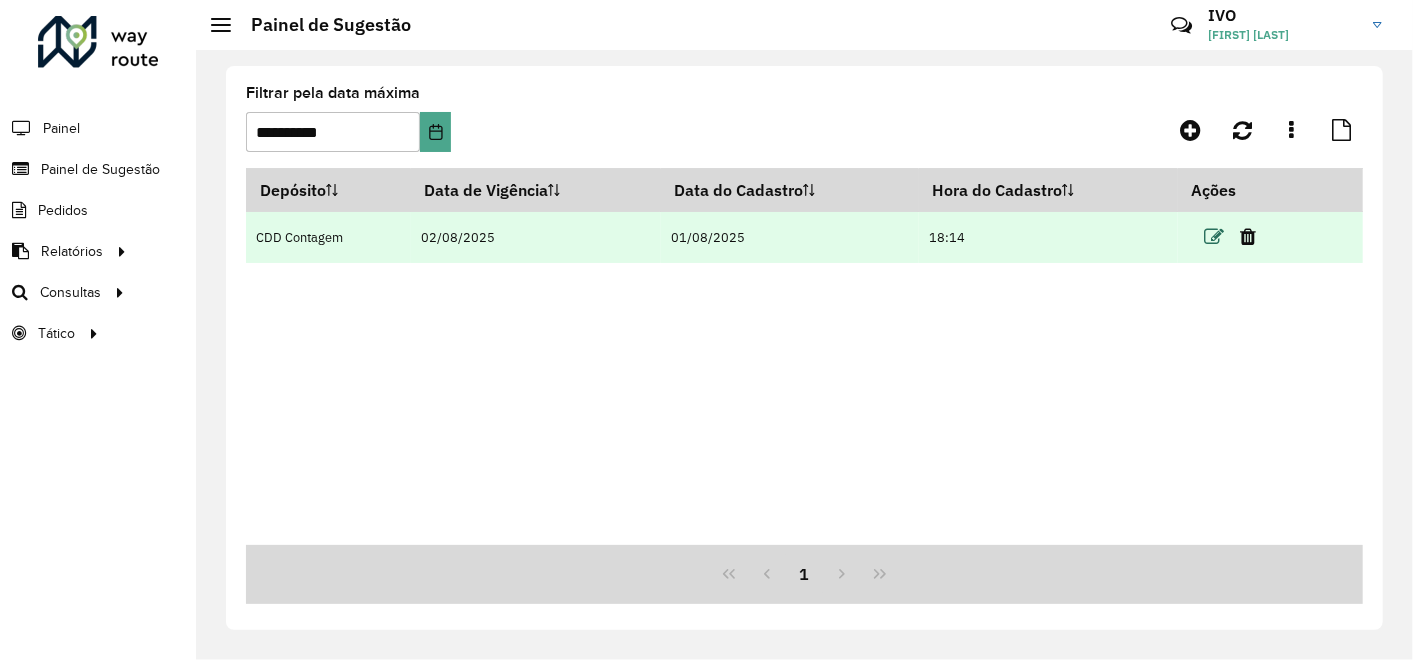 click at bounding box center [1214, 237] 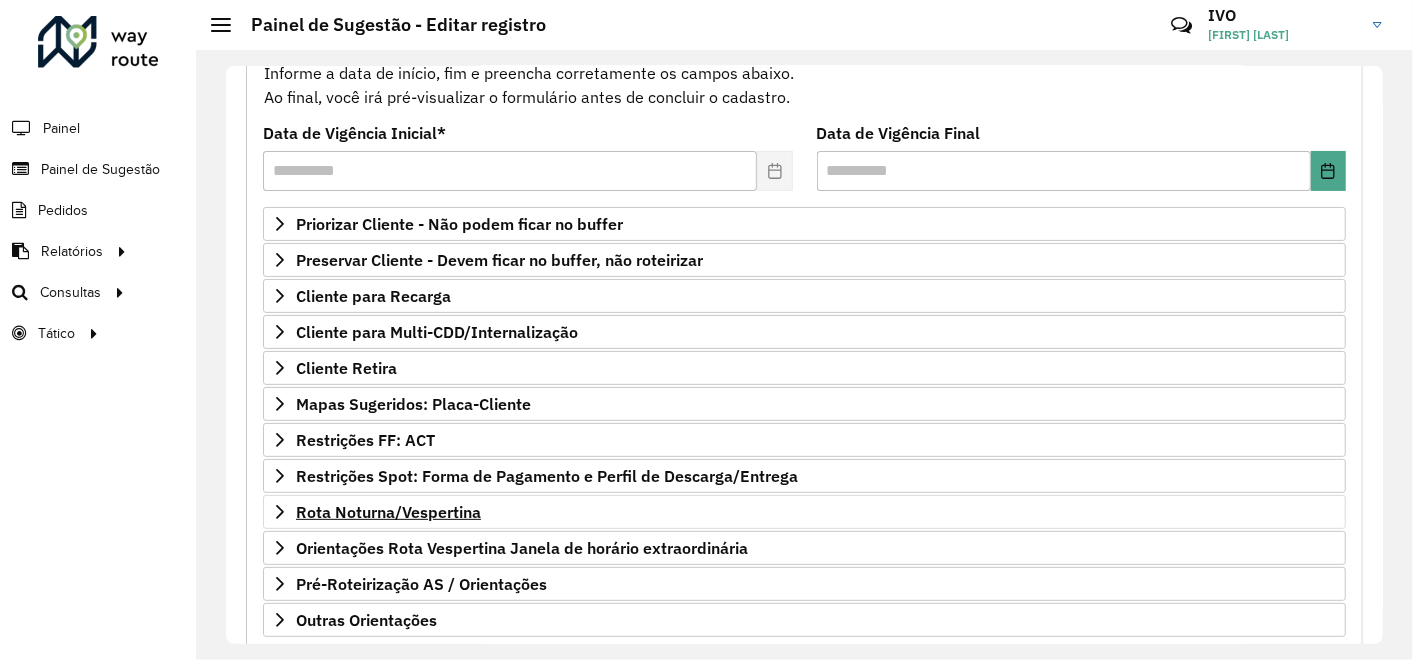 scroll, scrollTop: 222, scrollLeft: 0, axis: vertical 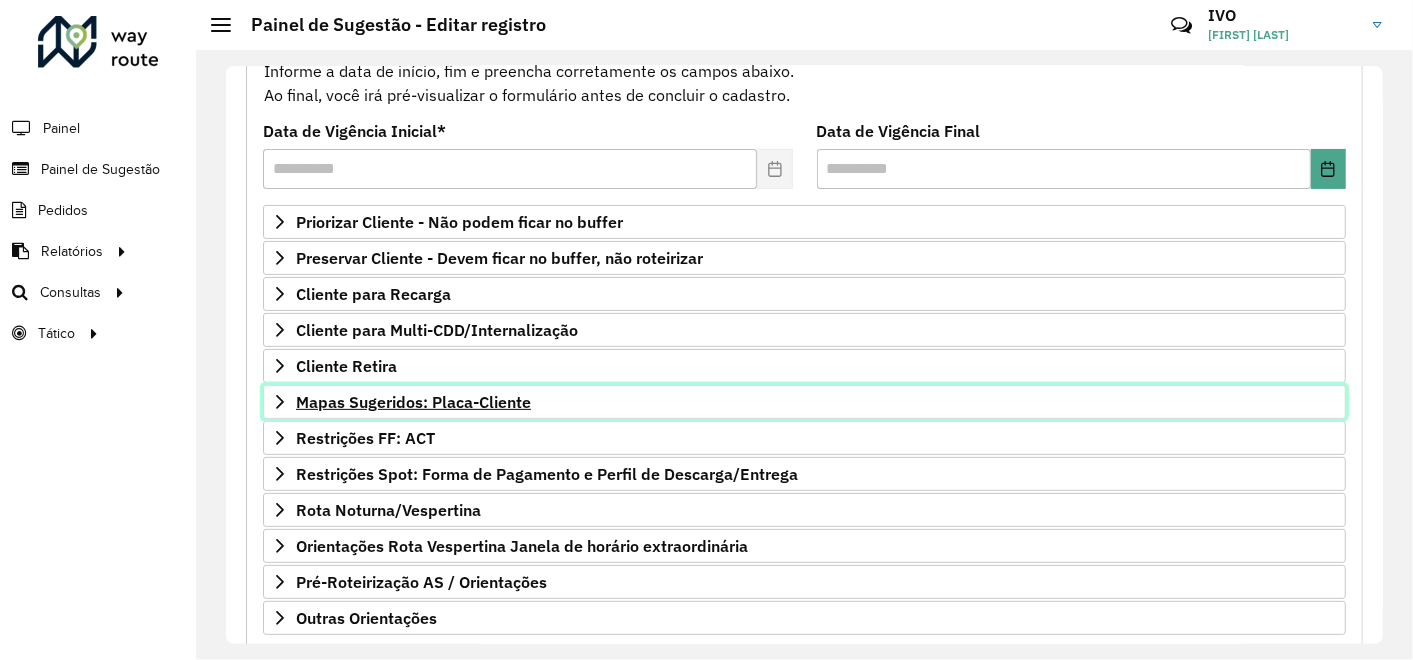 click on "Mapas Sugeridos: Placa-Cliente" at bounding box center (413, 402) 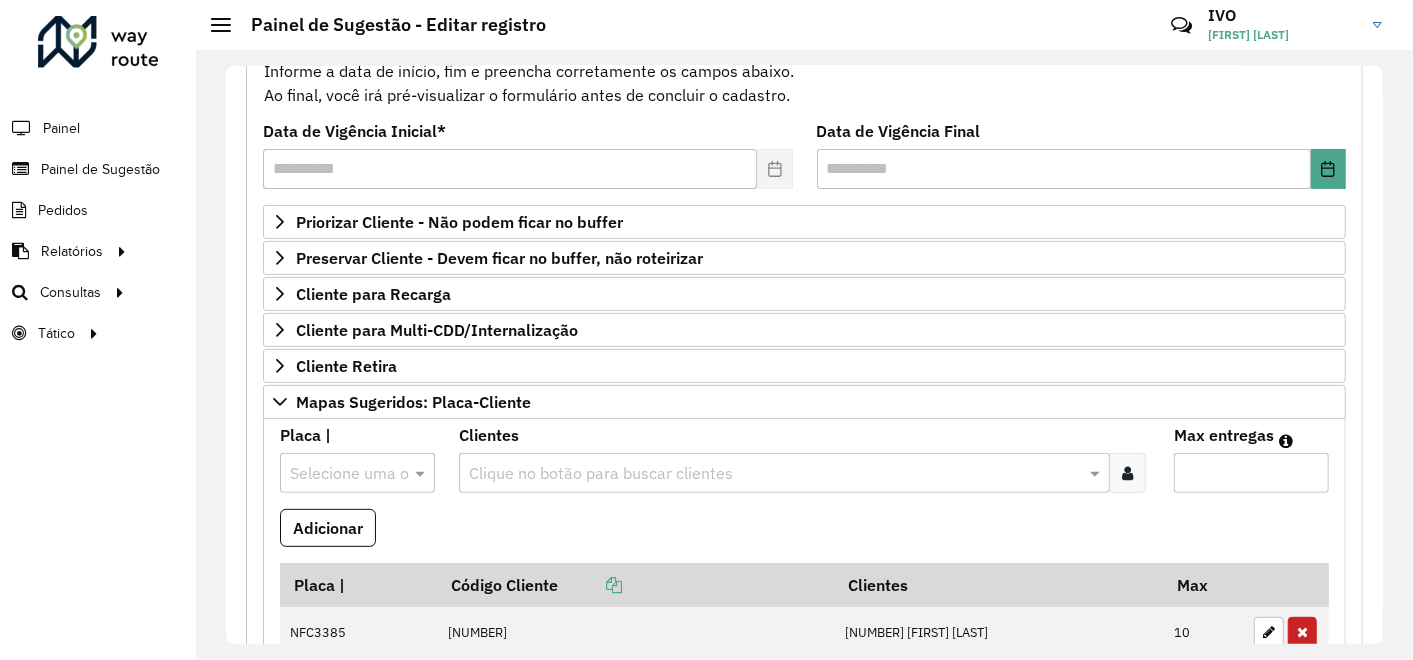 click at bounding box center (774, 474) 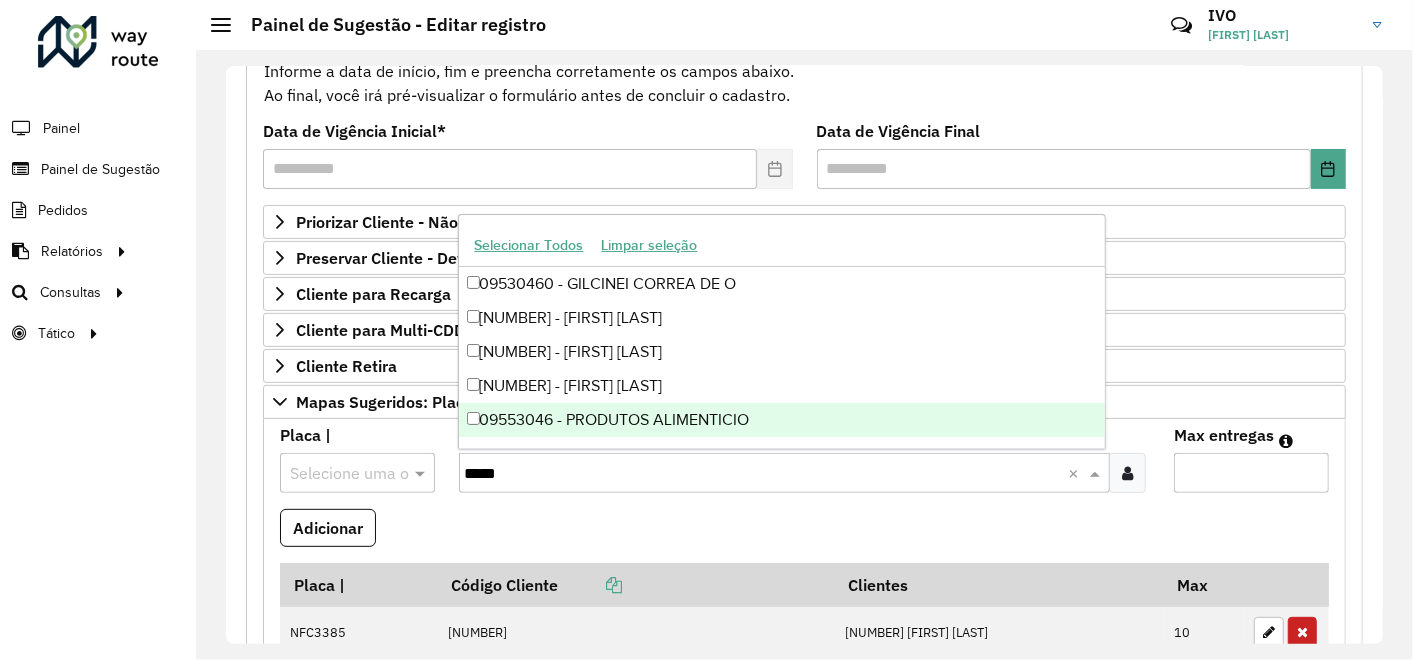 type on "*****" 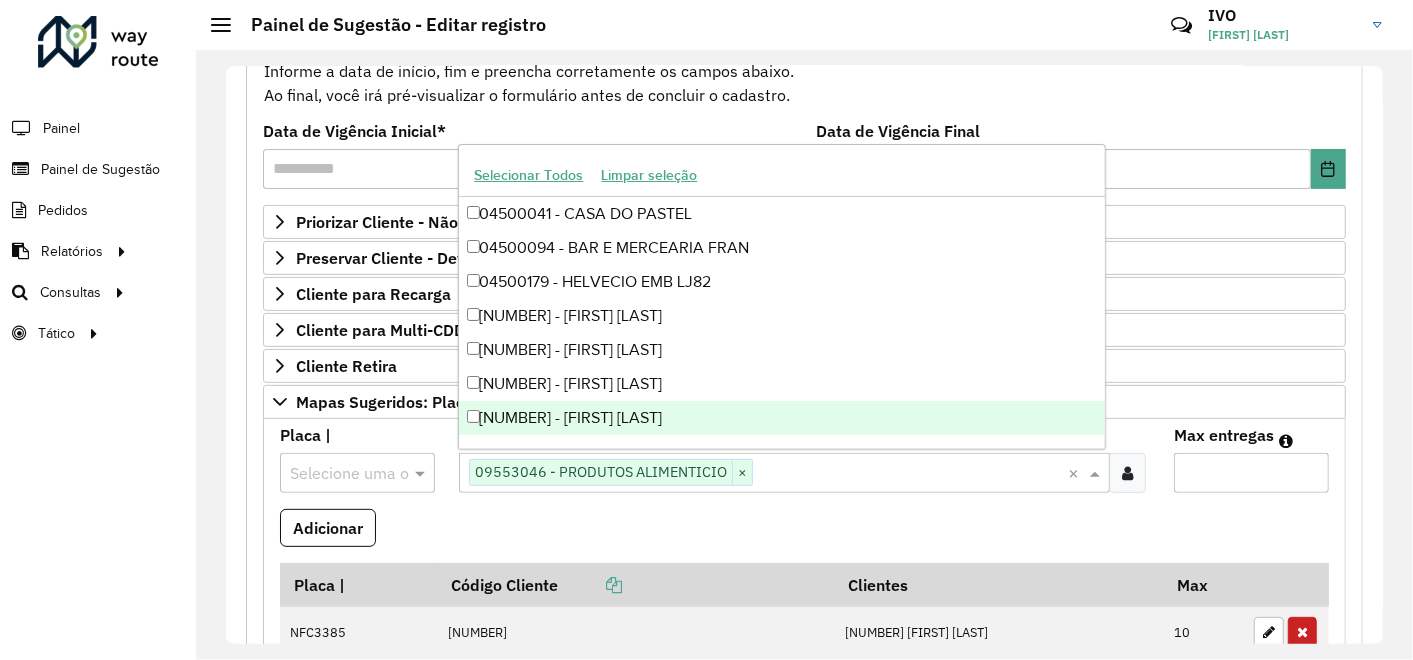 click on "Max entregas" at bounding box center (1251, 473) 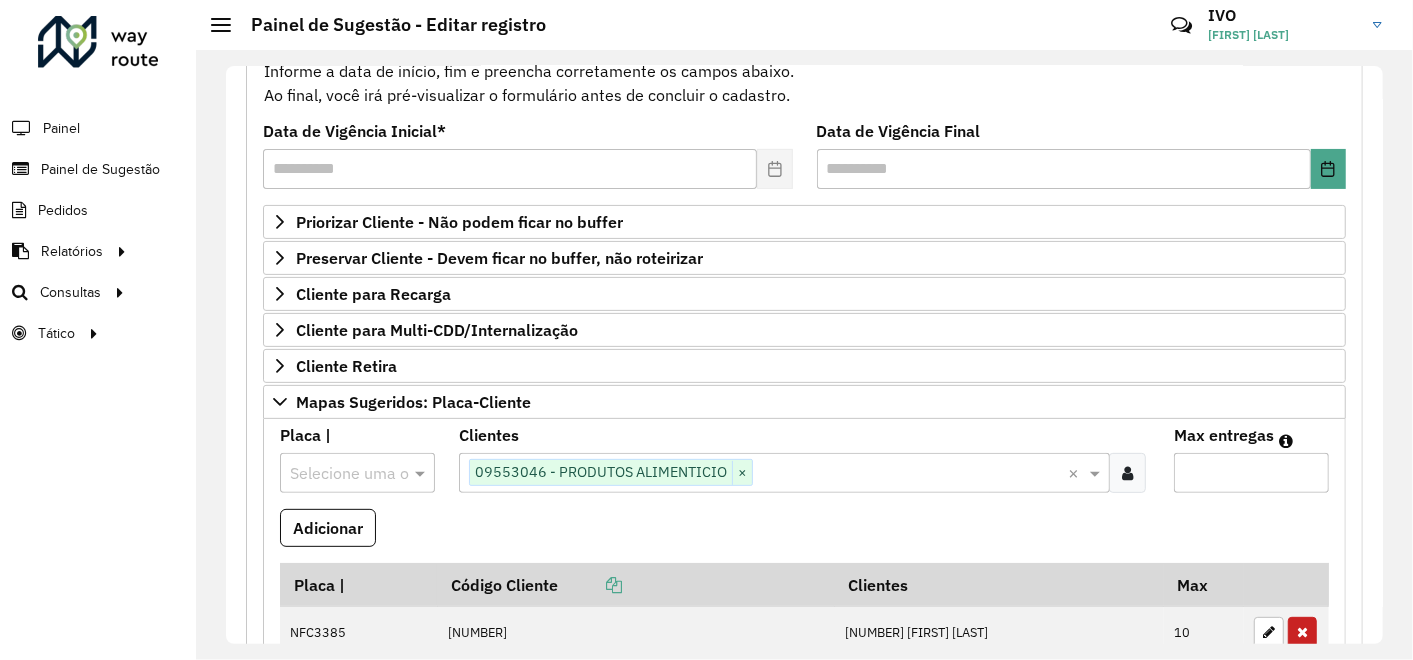 type on "*" 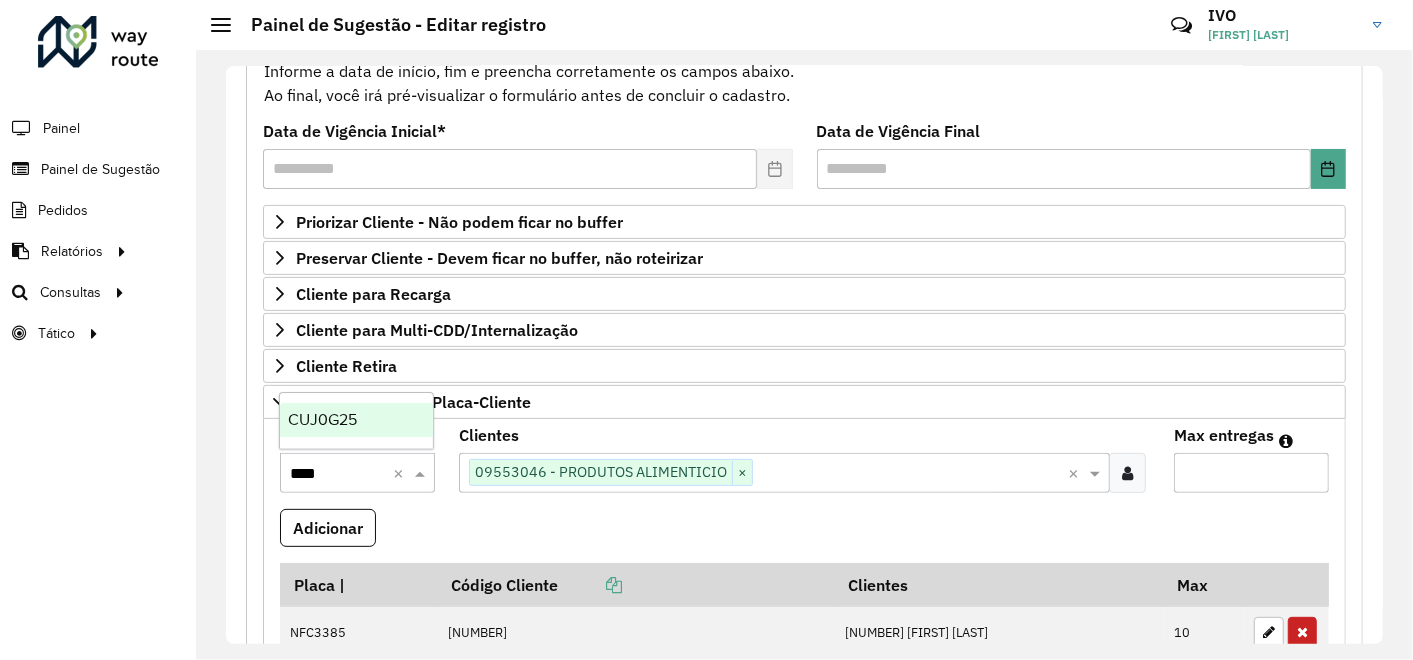 type on "*****" 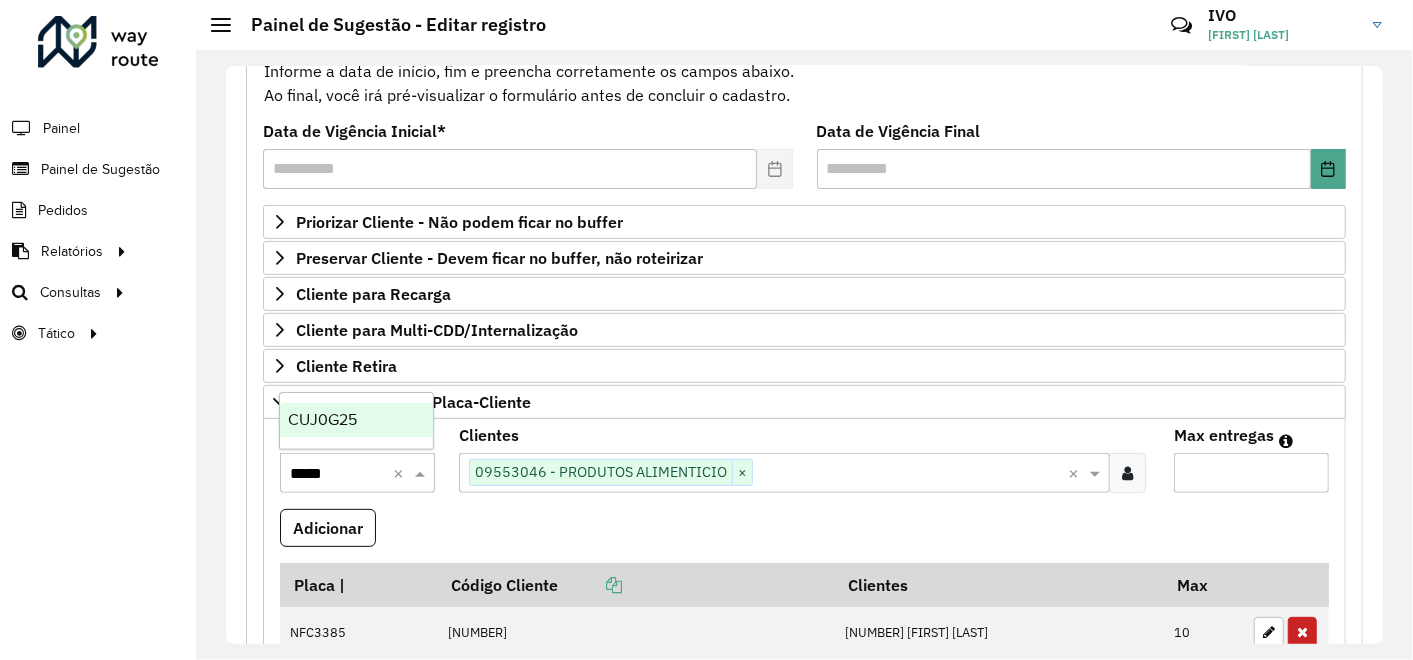 click on "CUJ0G25" at bounding box center (322, 419) 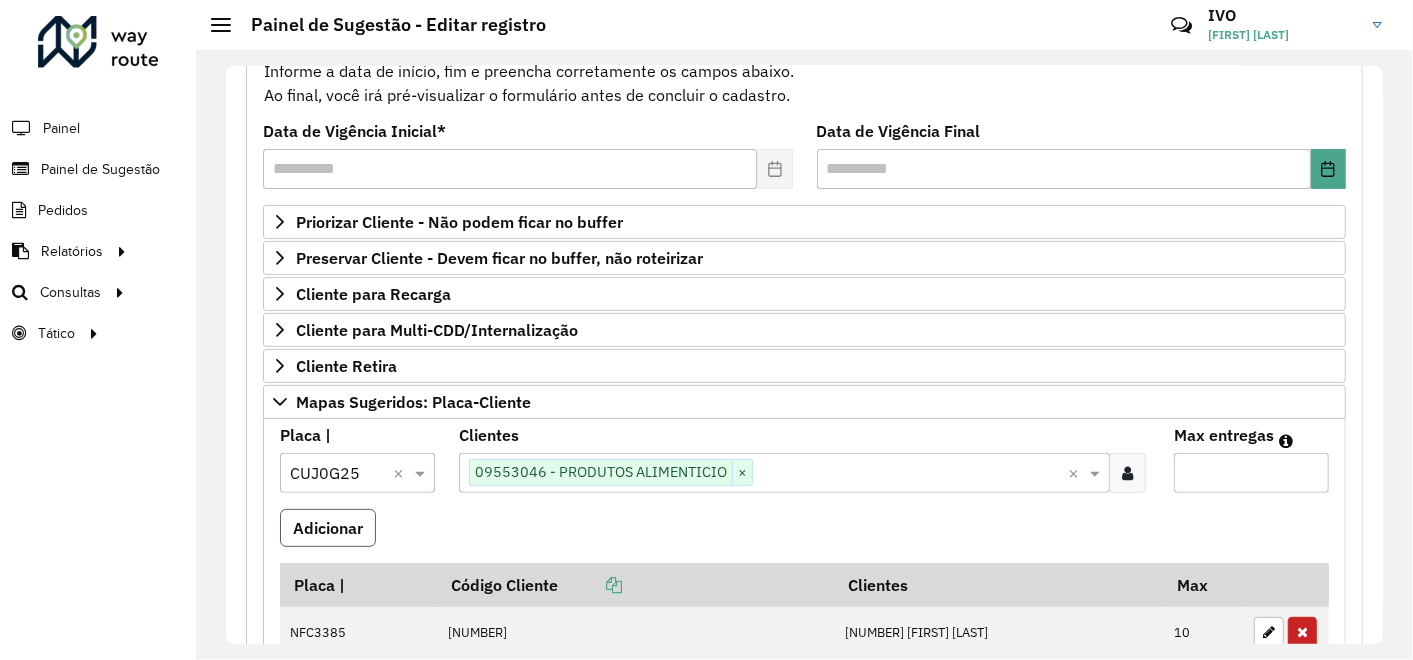 drag, startPoint x: 360, startPoint y: 519, endPoint x: 351, endPoint y: 514, distance: 10.29563 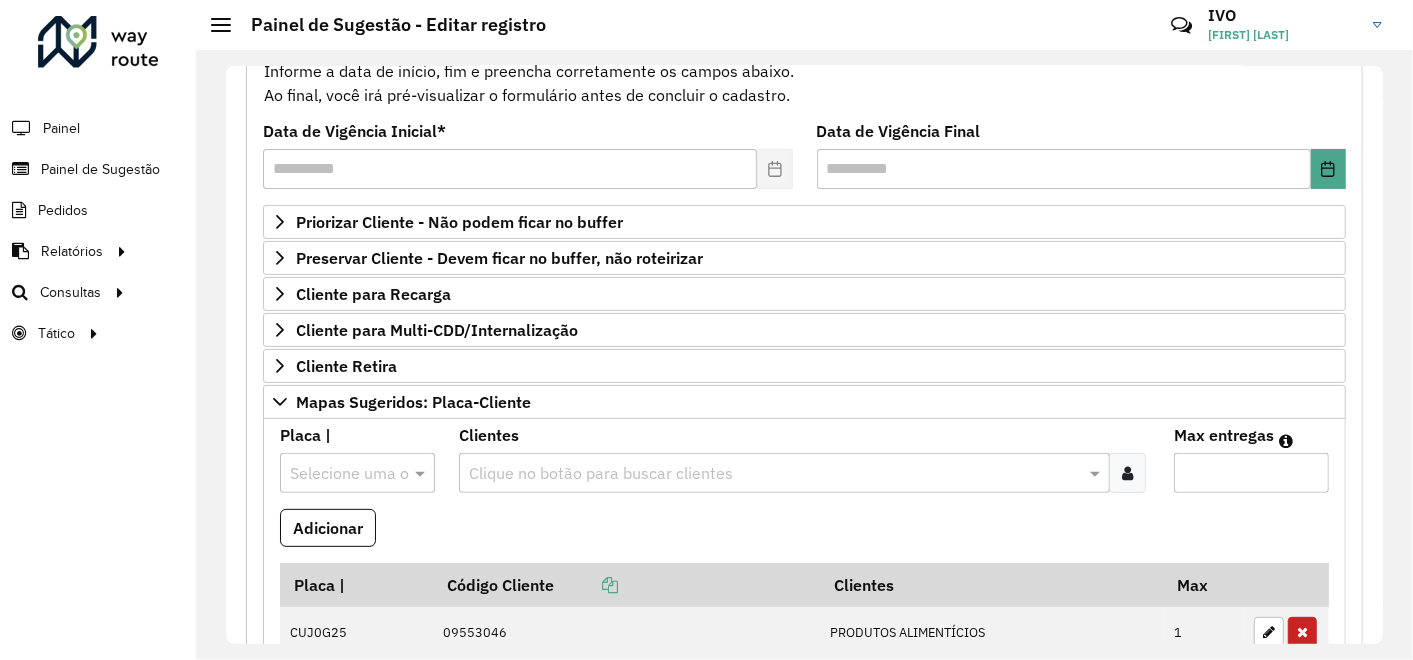 type 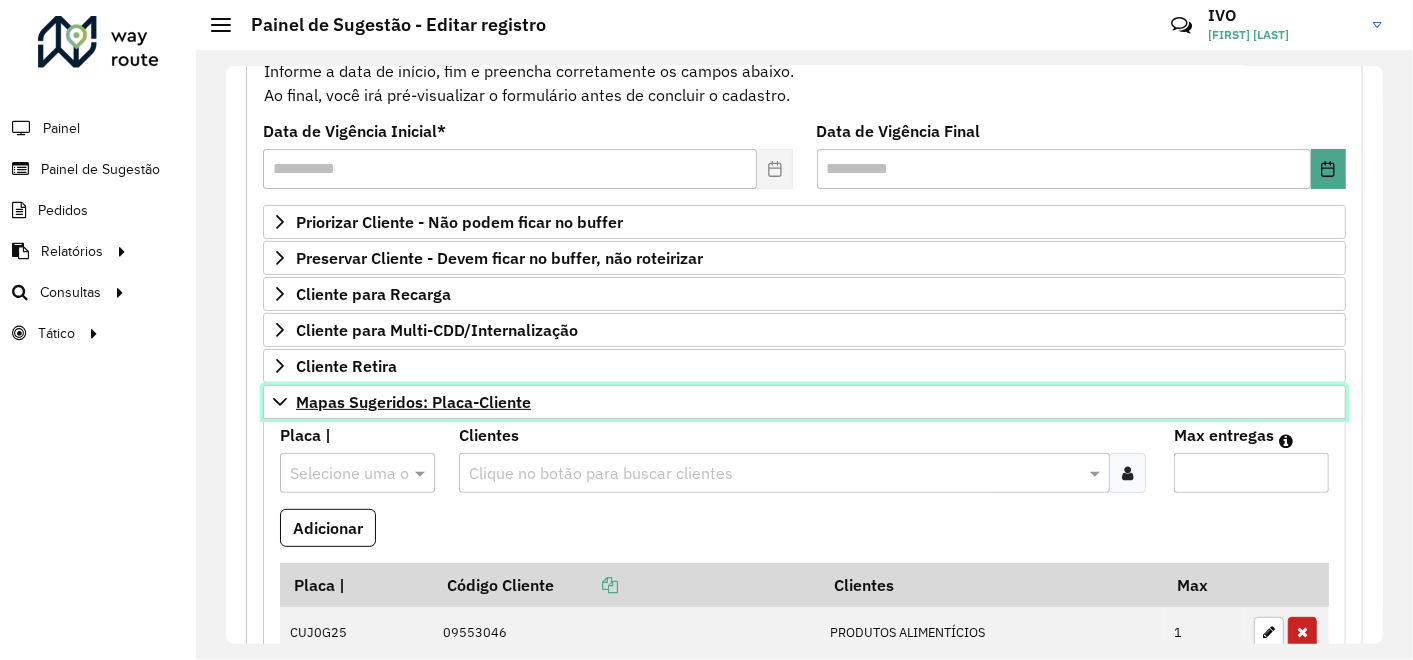 click on "Mapas Sugeridos: Placa-Cliente" at bounding box center [413, 402] 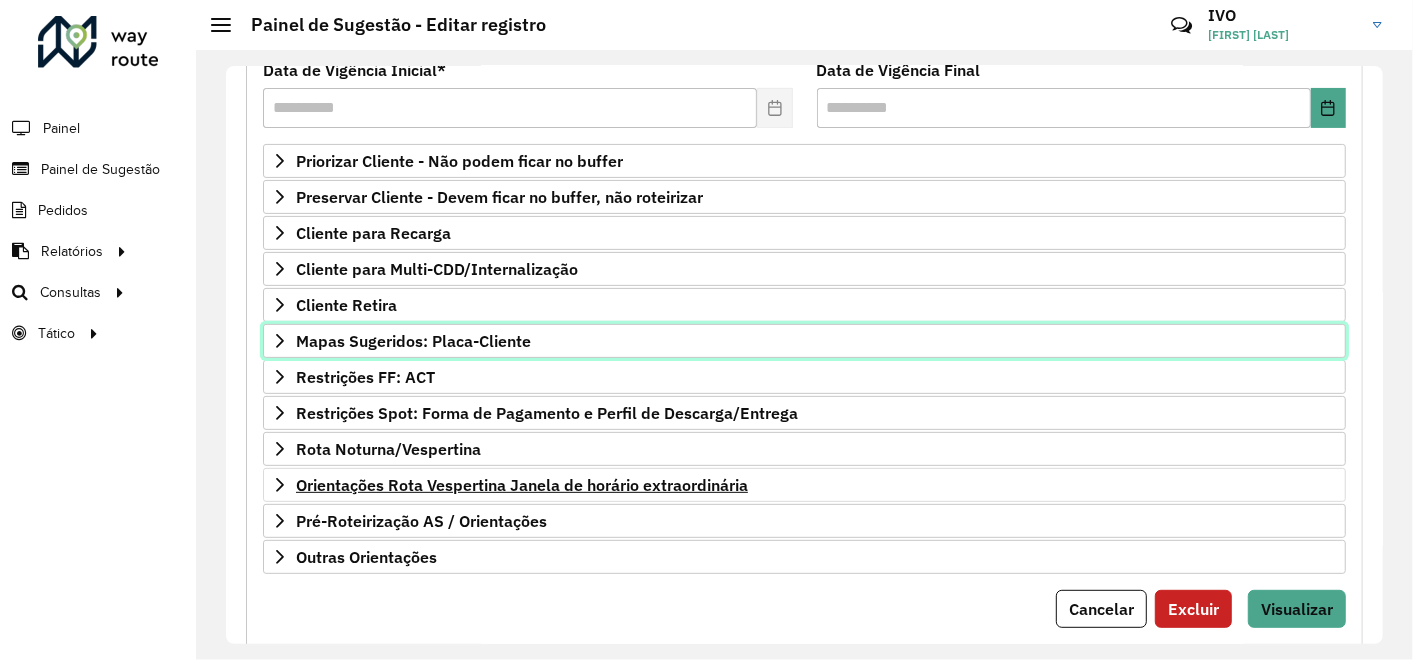 scroll, scrollTop: 328, scrollLeft: 0, axis: vertical 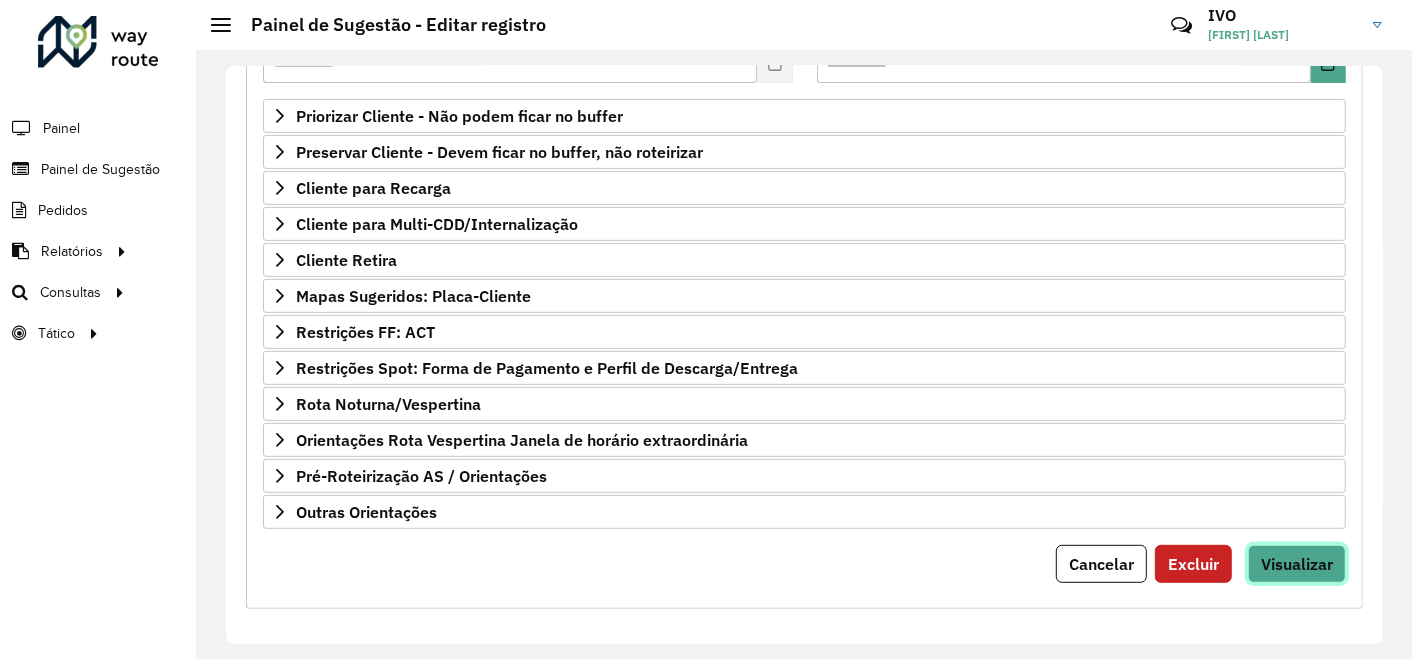click on "Visualizar" at bounding box center (1297, 564) 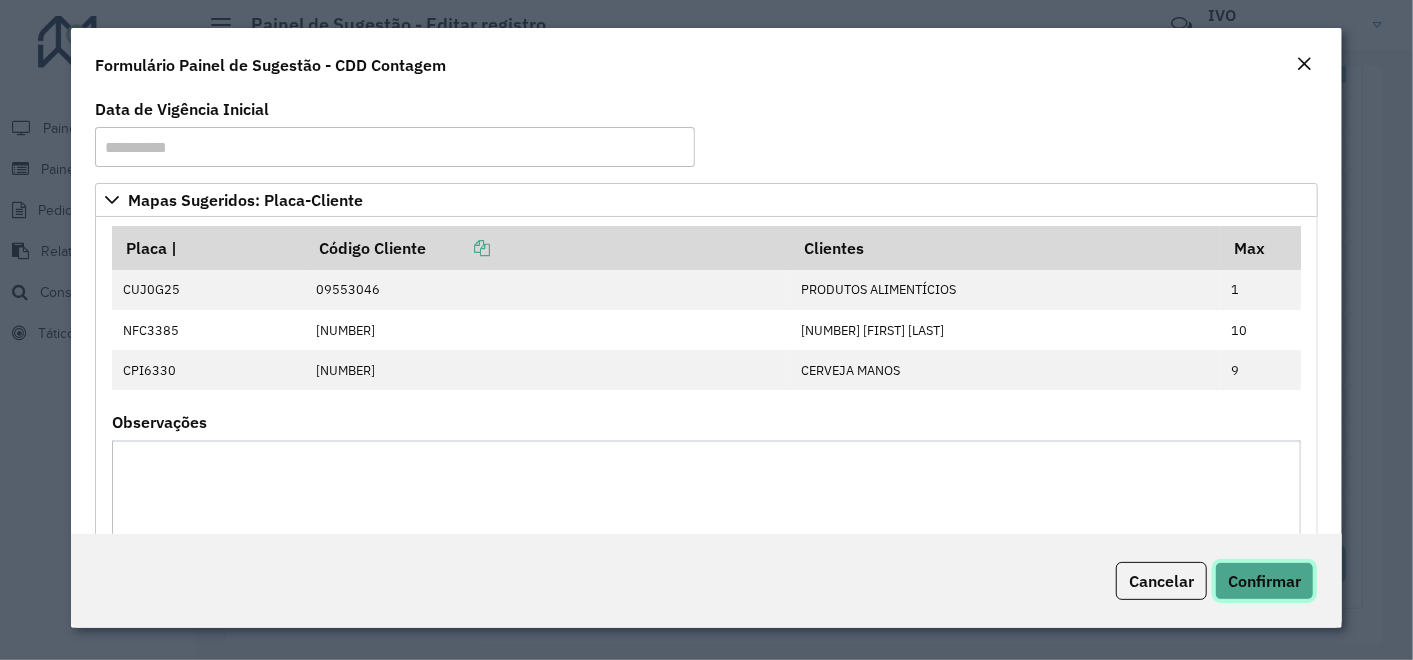click on "Confirmar" 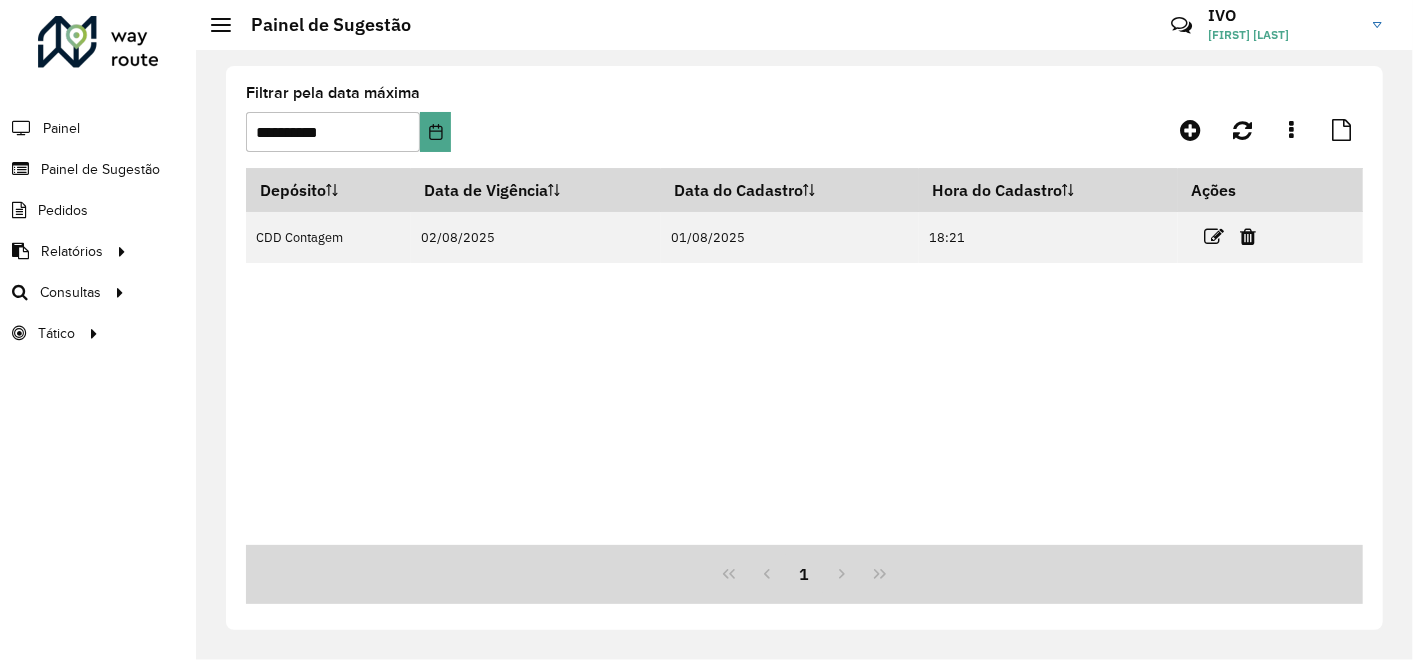 click at bounding box center [1214, 237] 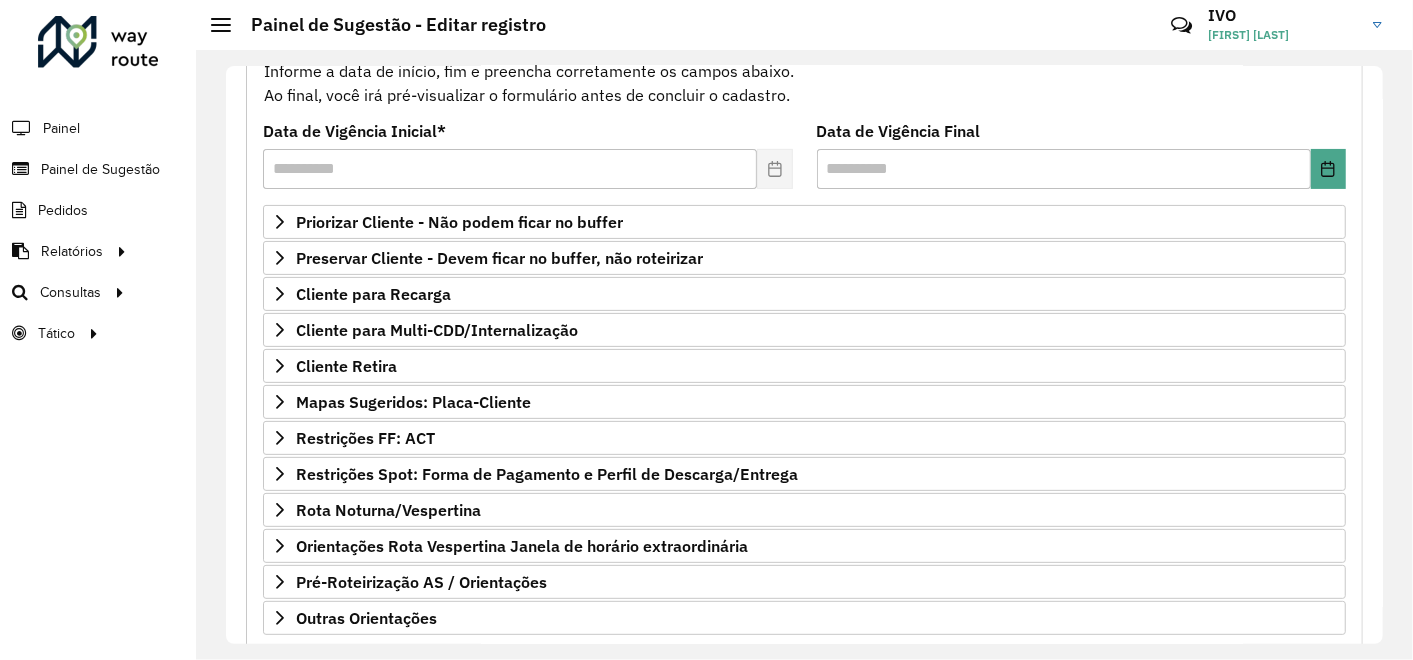scroll, scrollTop: 328, scrollLeft: 0, axis: vertical 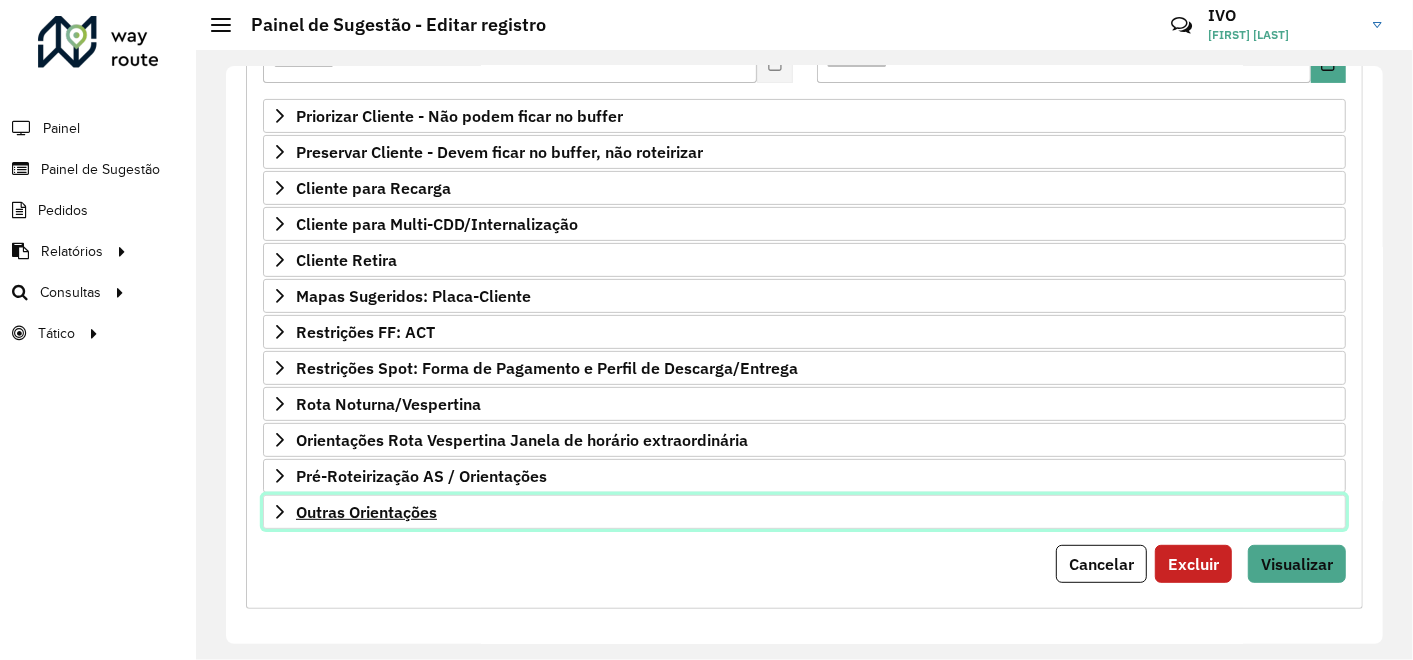 click on "Outras Orientações" at bounding box center [366, 512] 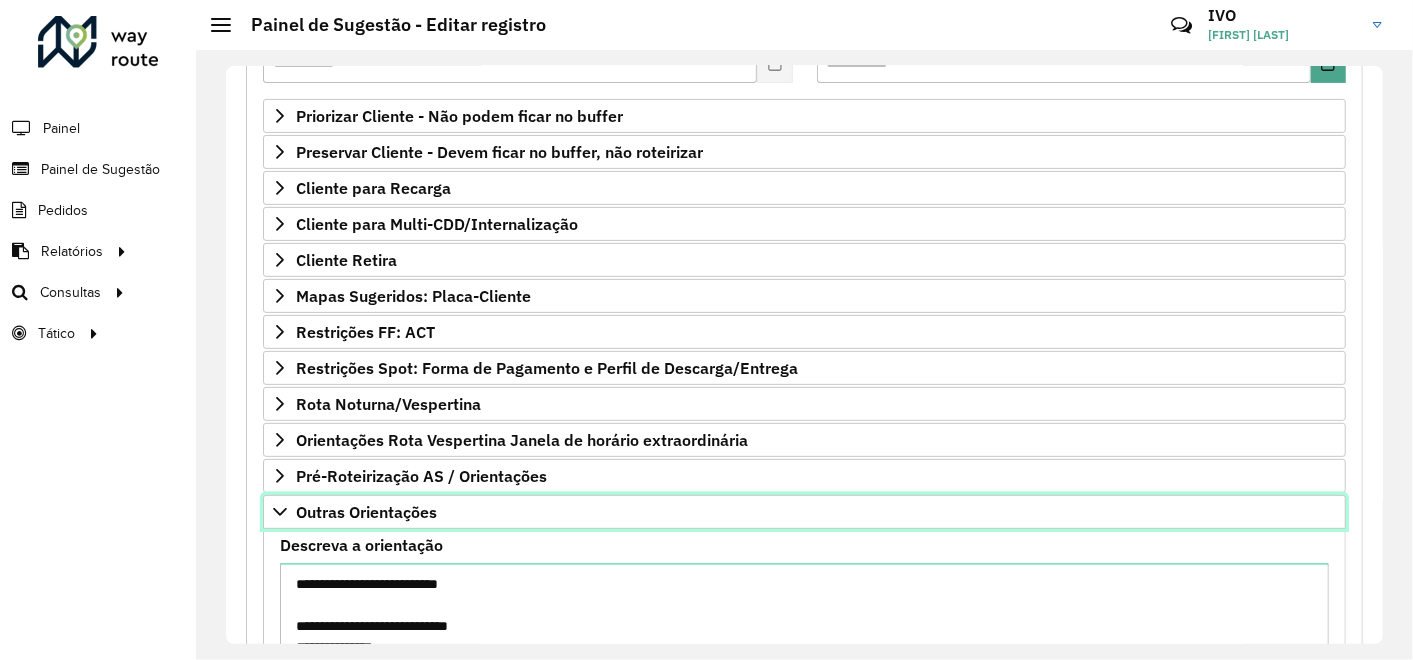scroll, scrollTop: 111, scrollLeft: 0, axis: vertical 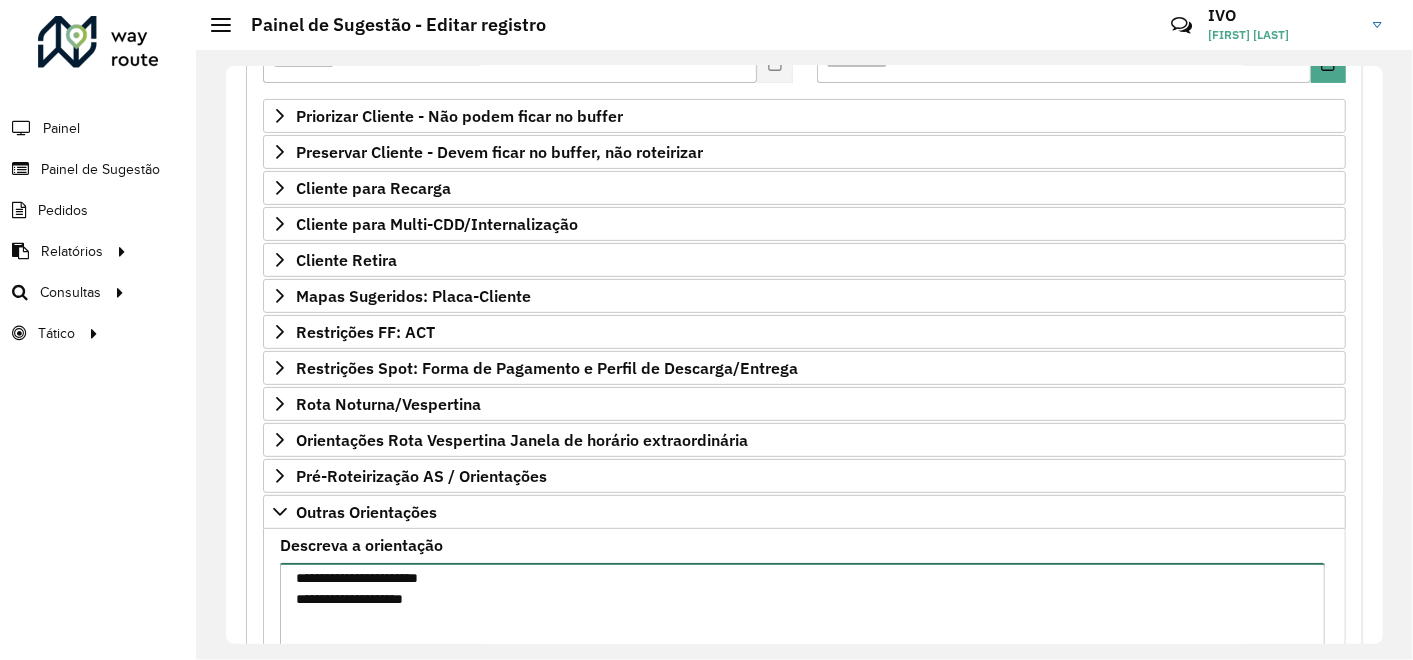 click on "**********" at bounding box center (802, 647) 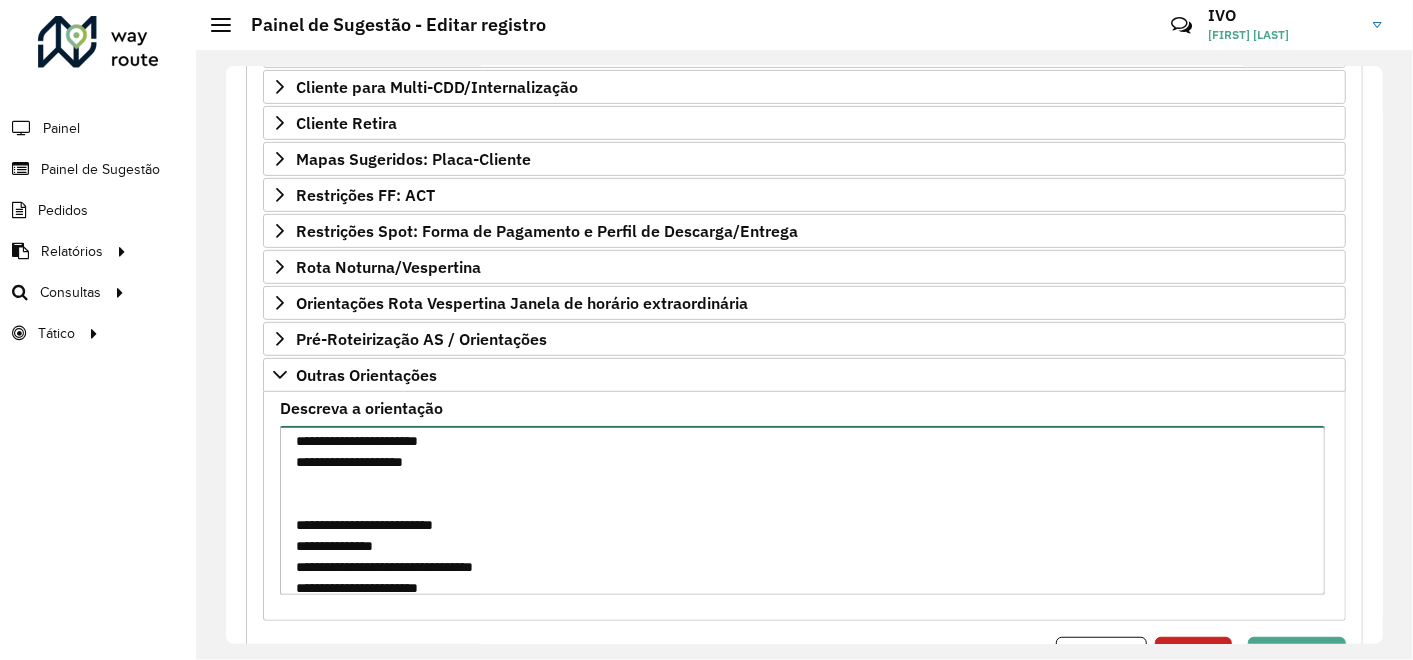 scroll, scrollTop: 557, scrollLeft: 0, axis: vertical 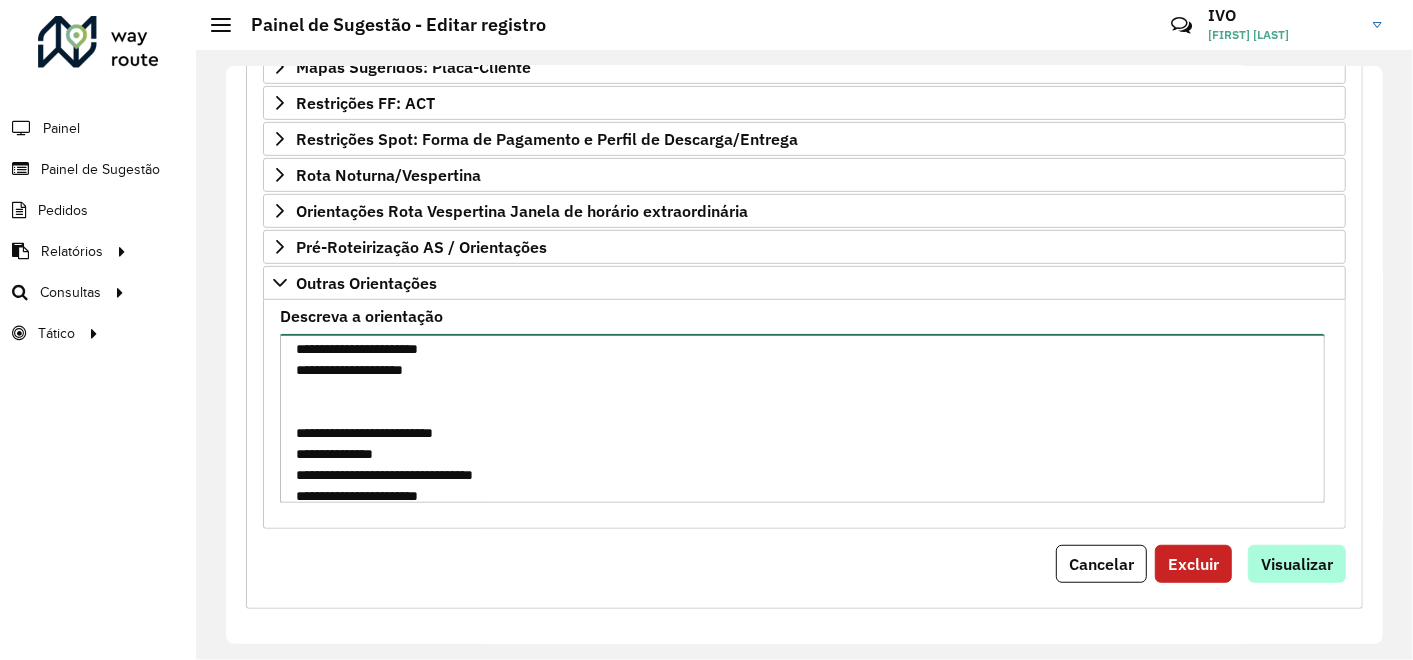 type on "**********" 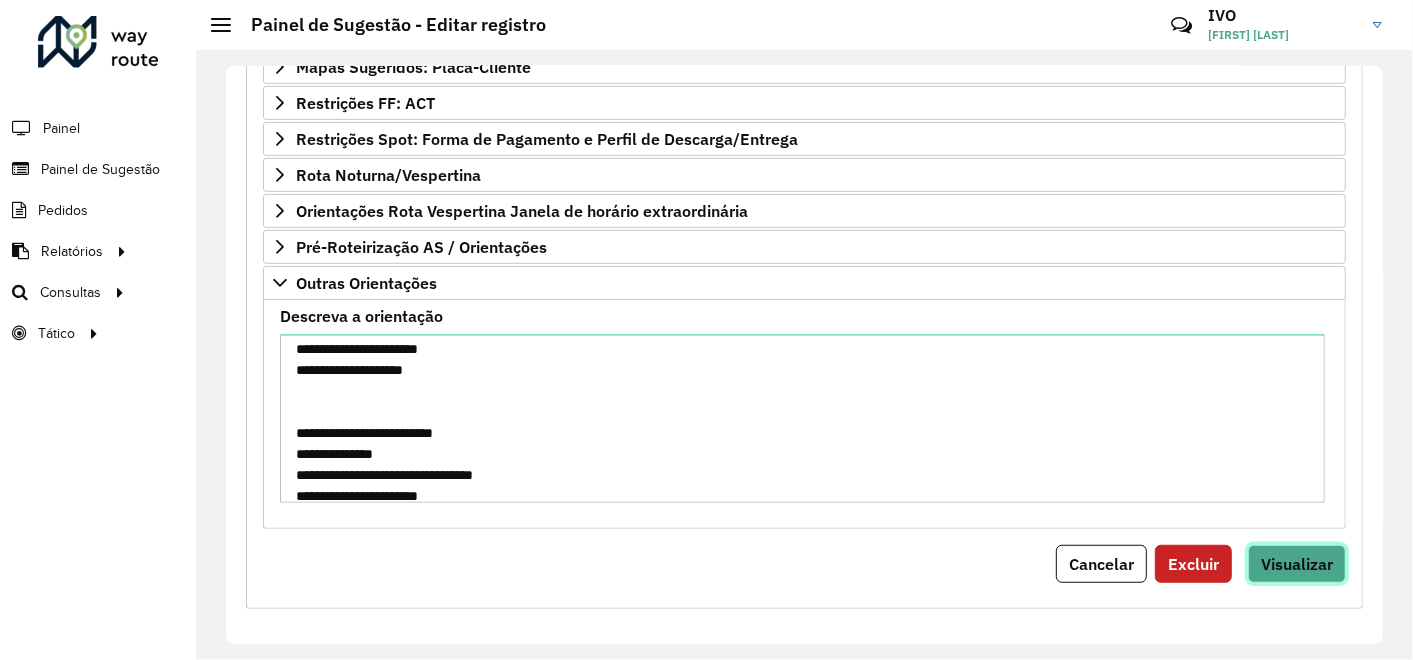 click on "Visualizar" at bounding box center [1297, 564] 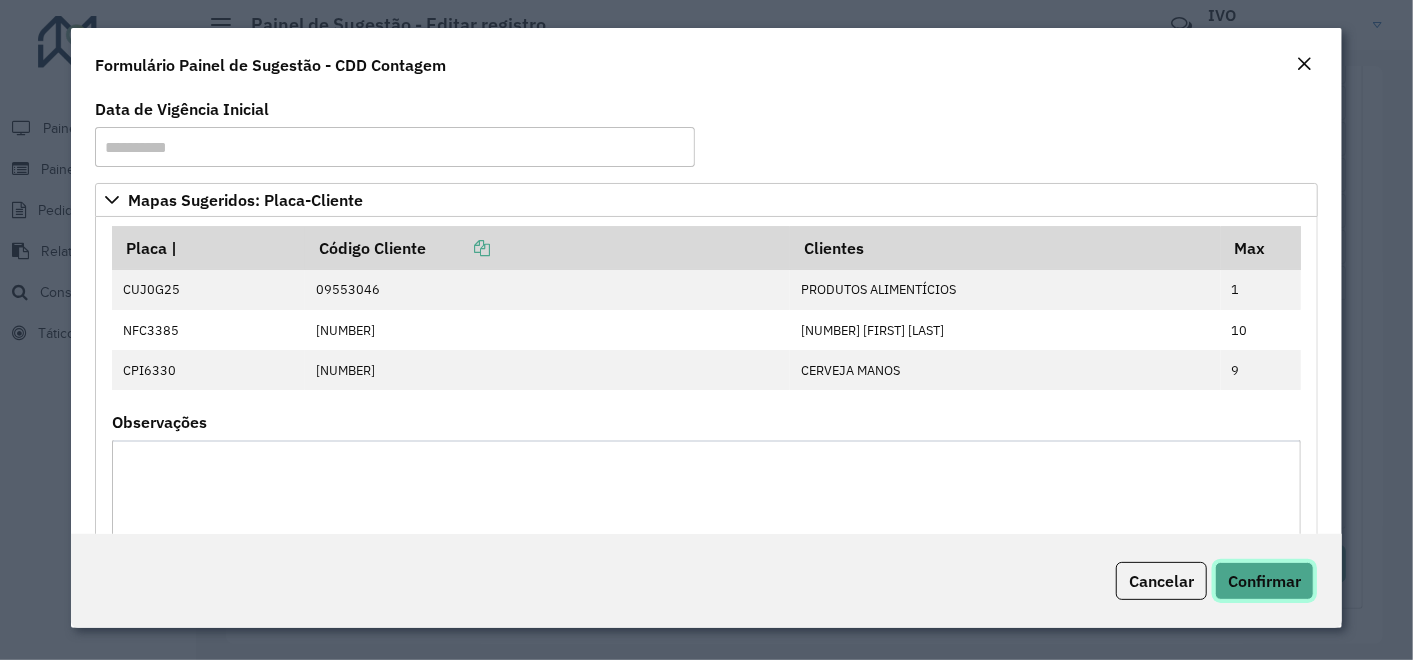 click on "Confirmar" 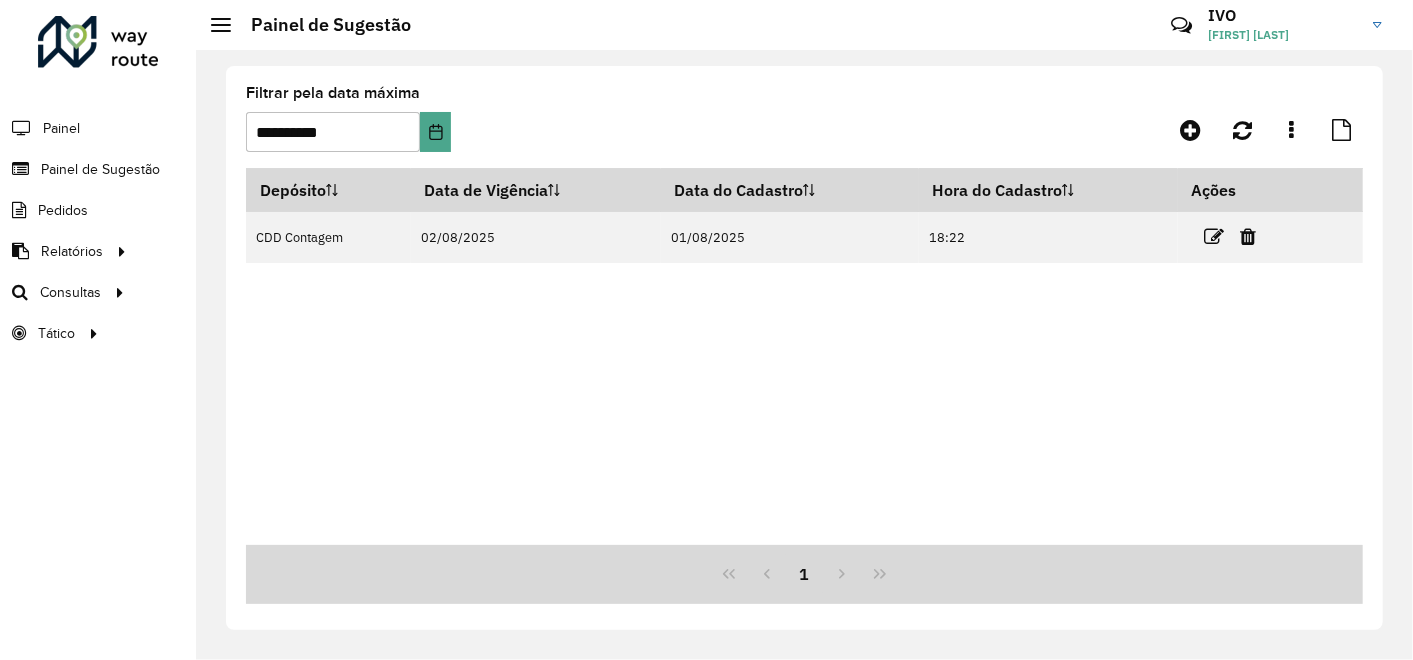 click on "Depósito   Data de Vigência   Data do Cadastro   Hora do Cadastro   Ações   CDD Contagem   [DATE]   [DATE]   18:22" at bounding box center [804, 356] 